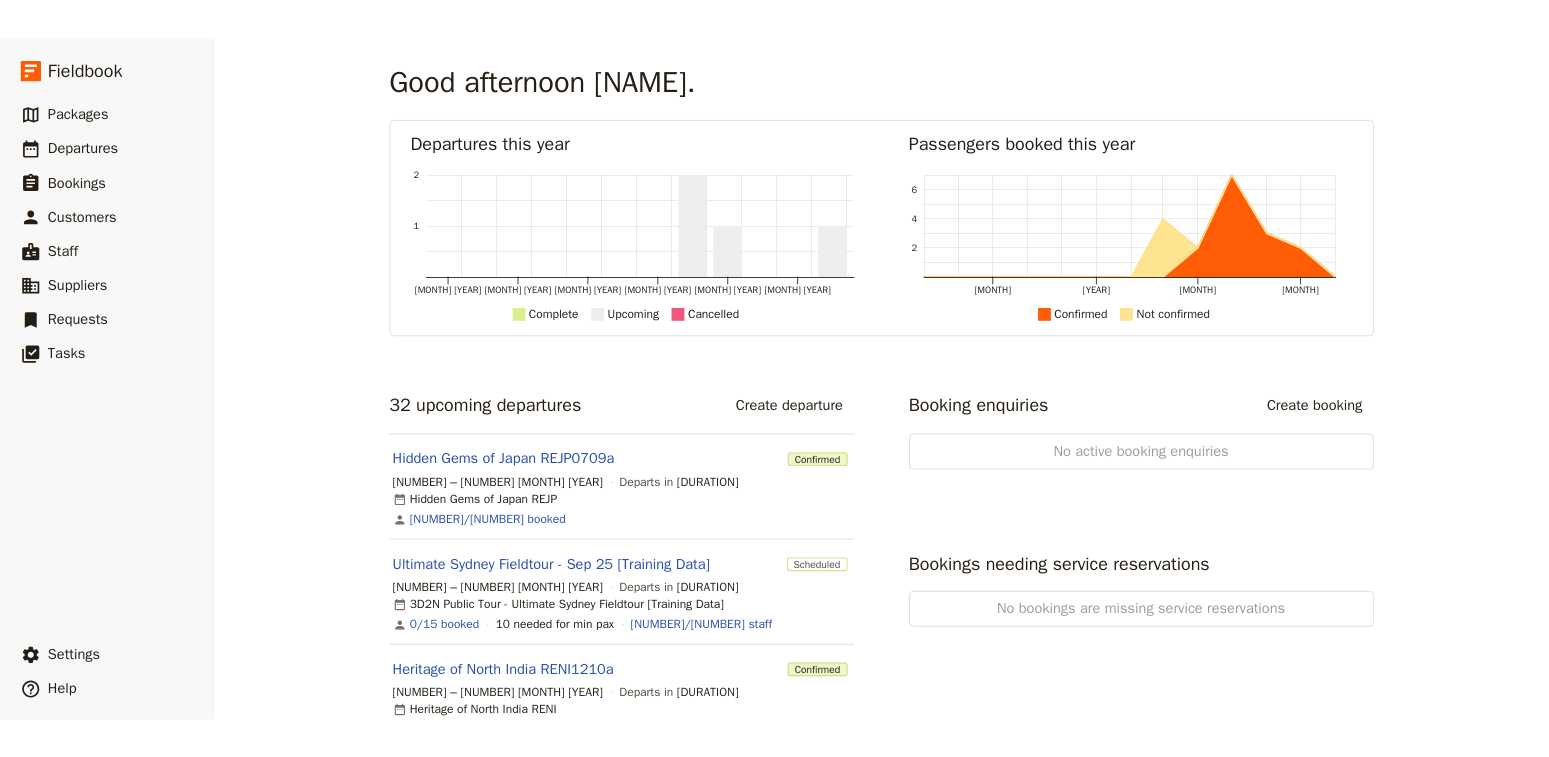 scroll, scrollTop: 0, scrollLeft: 0, axis: both 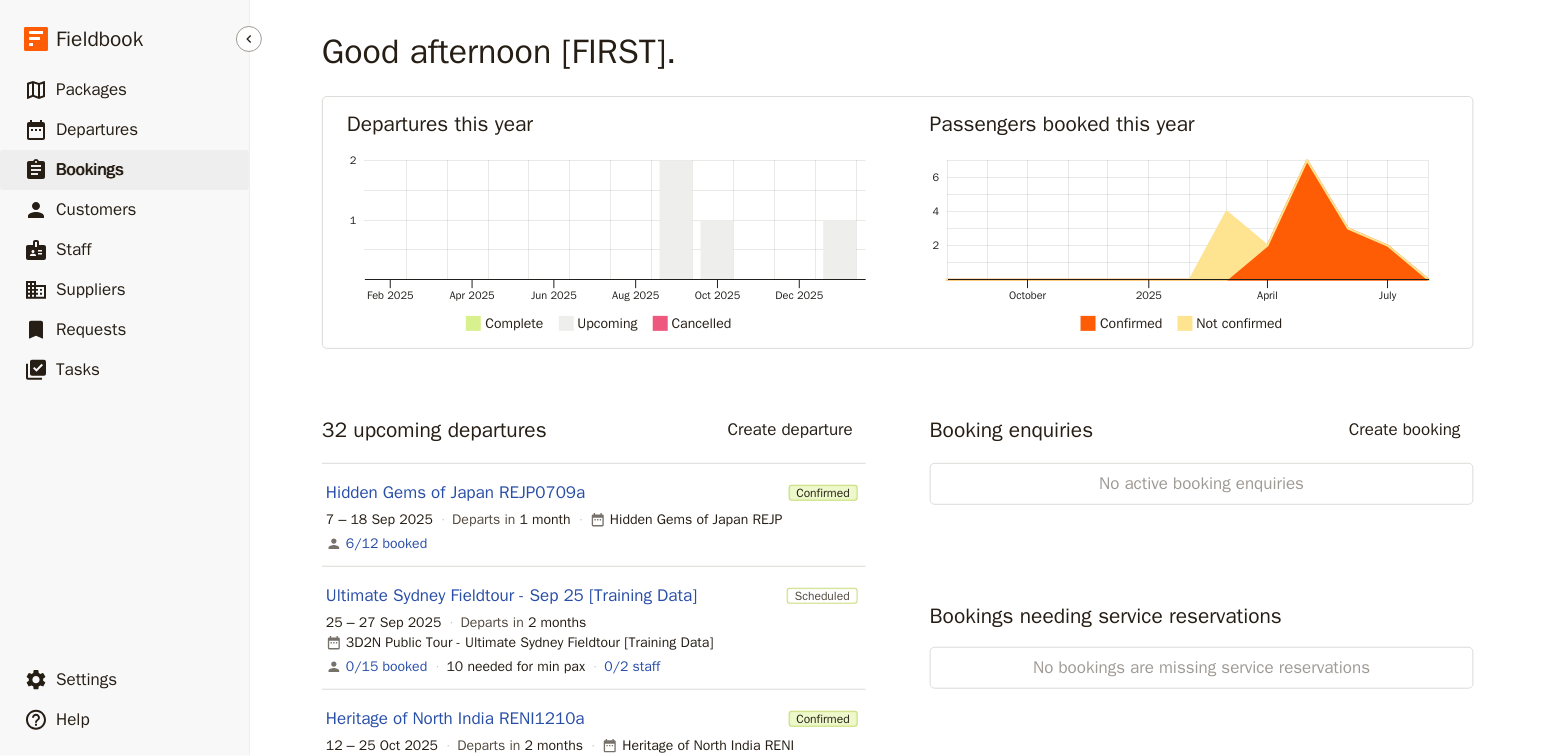 click on "Bookings" at bounding box center [90, 169] 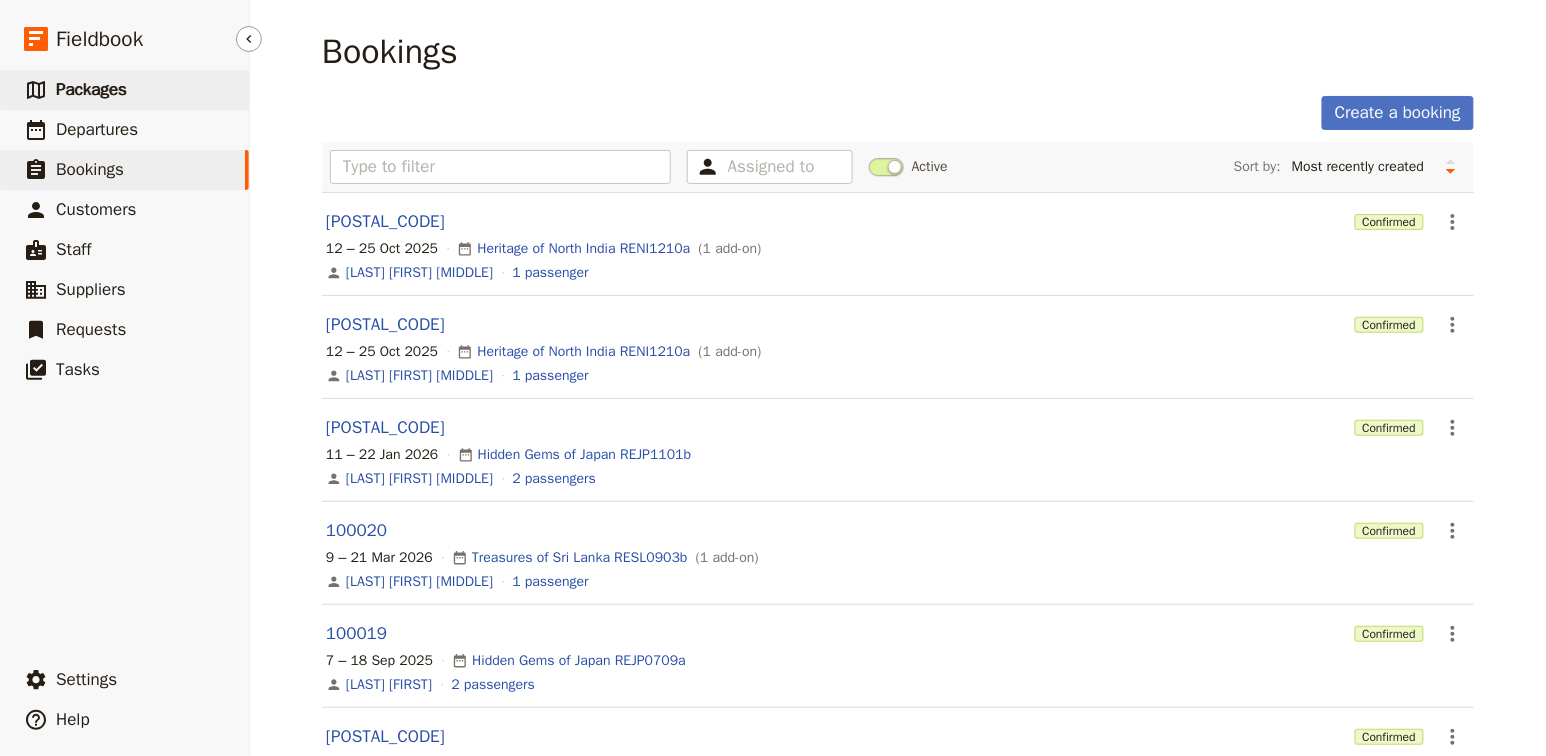 click on "​ Packages" at bounding box center (124, 90) 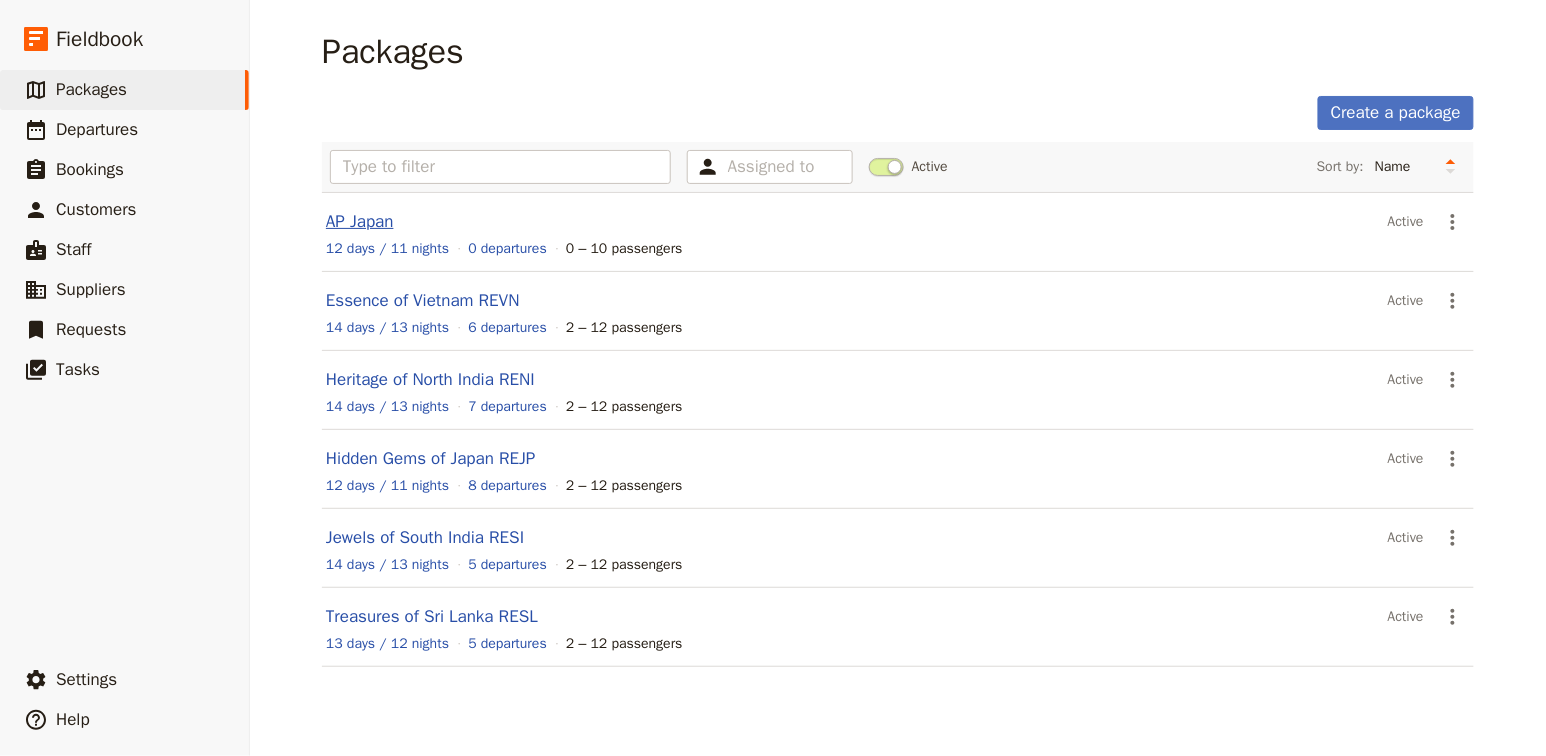 click on "AP Japan" at bounding box center (360, 221) 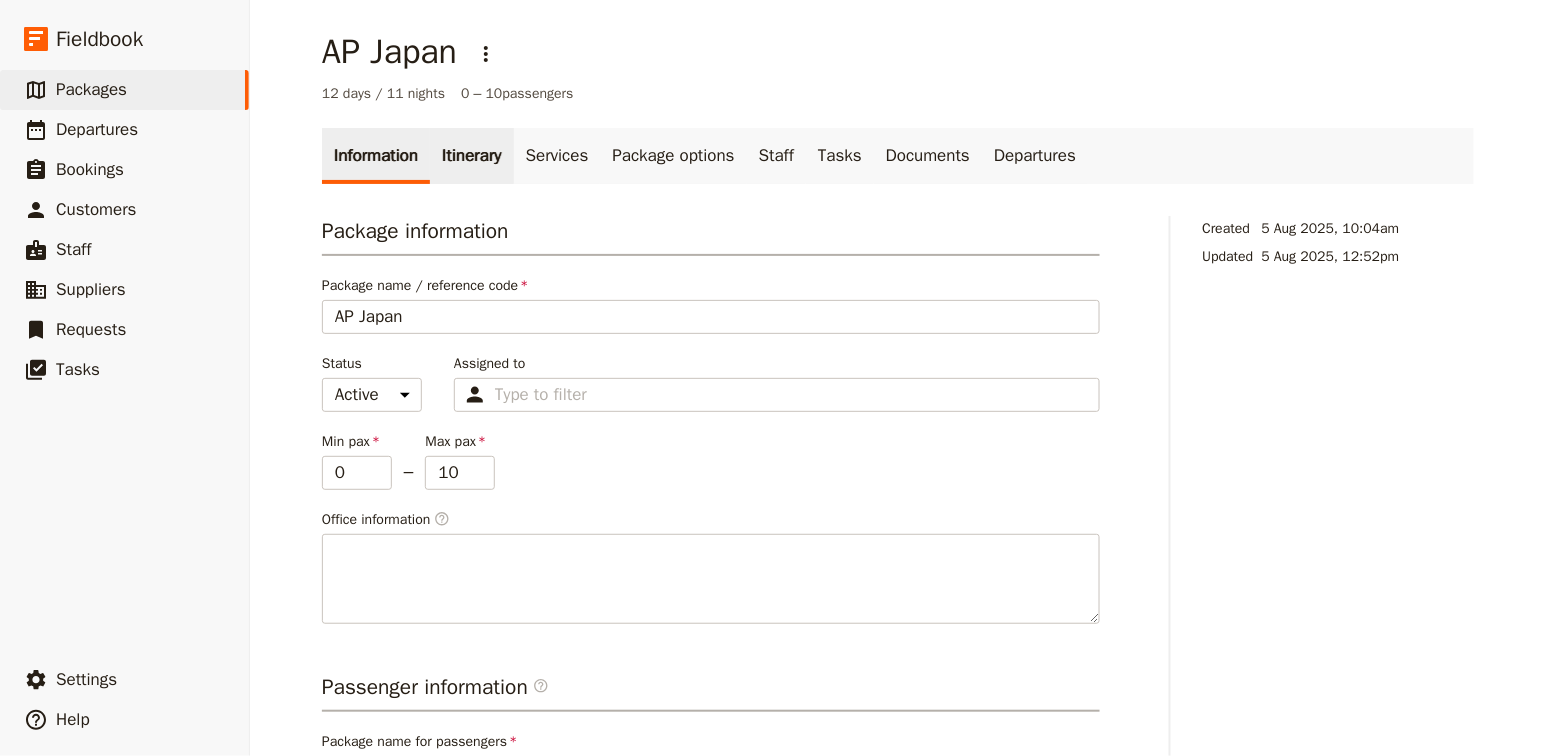 click on "Itinerary" at bounding box center [471, 156] 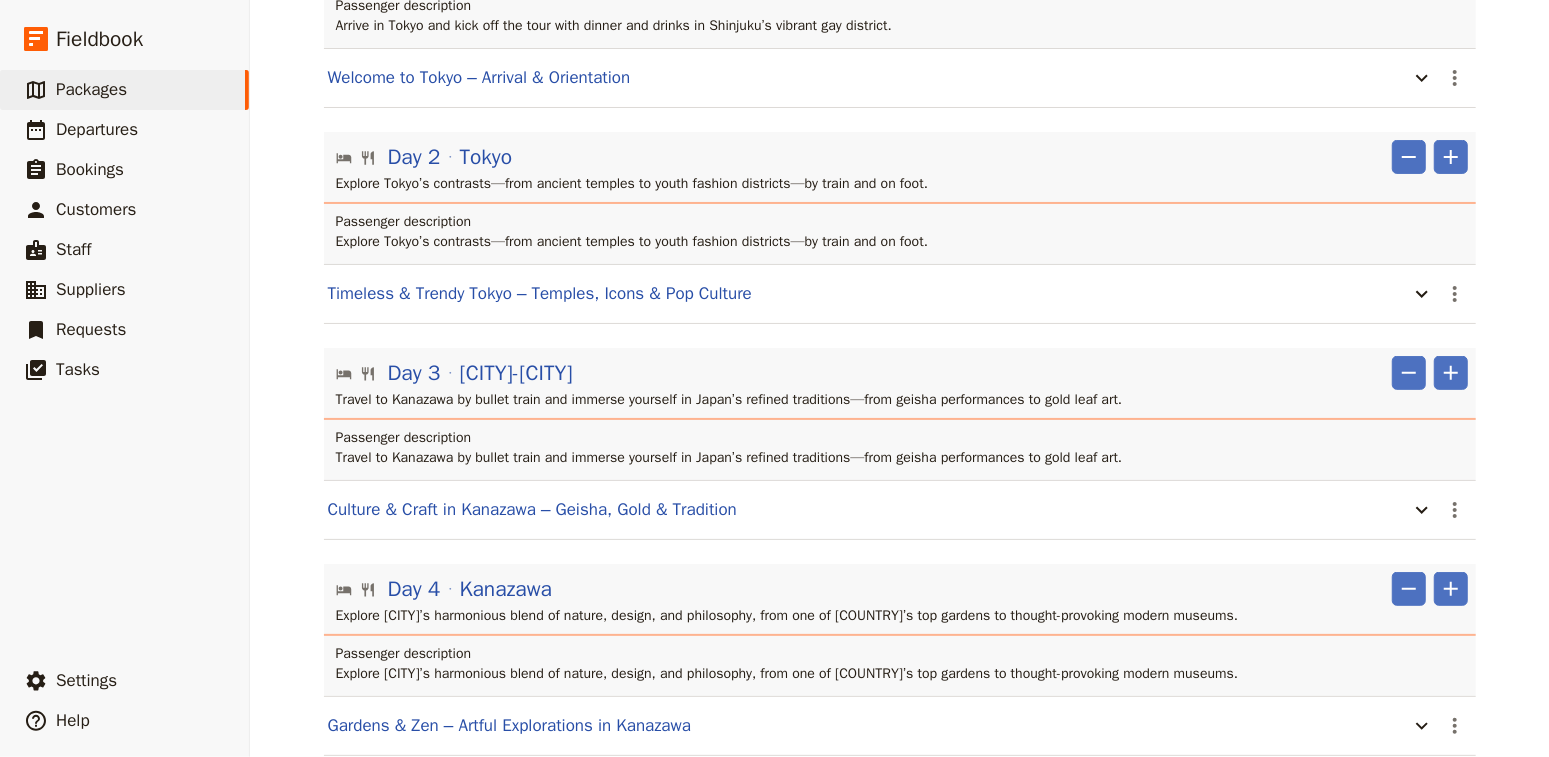 scroll, scrollTop: 400, scrollLeft: 0, axis: vertical 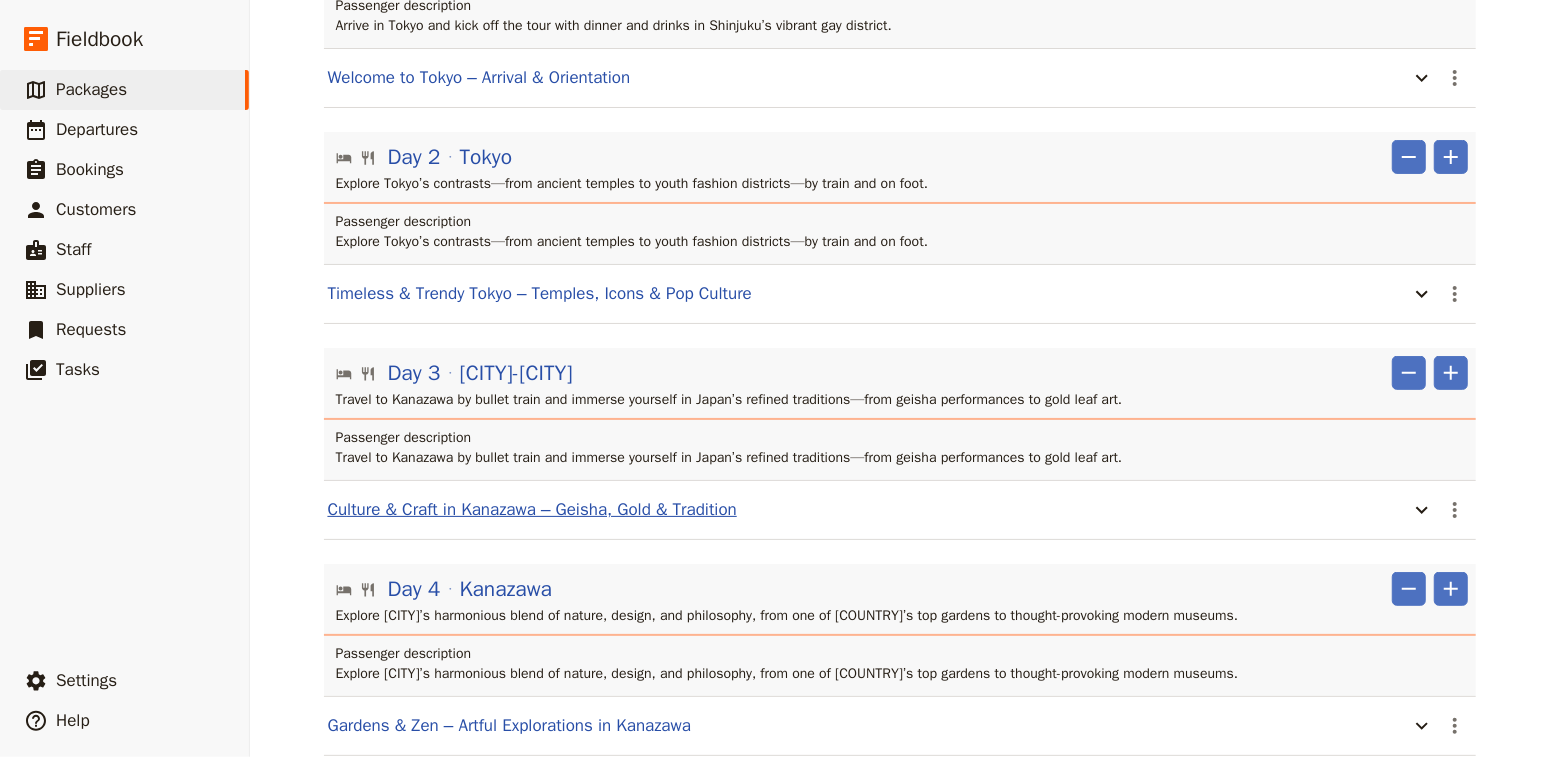 click on "Culture & Craft in Kanazawa – Geisha, Gold & Tradition" at bounding box center (532, 510) 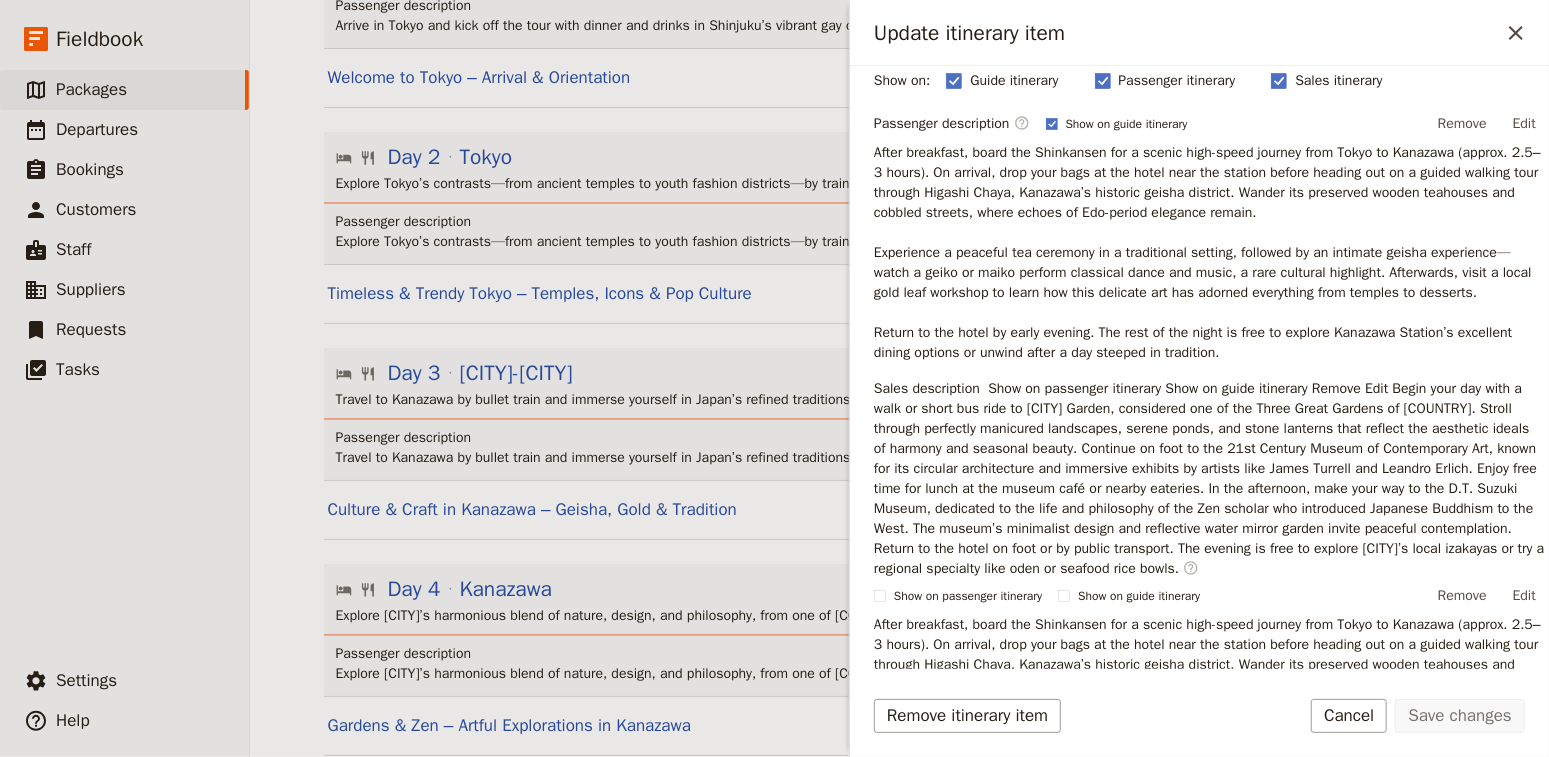 scroll, scrollTop: 0, scrollLeft: 0, axis: both 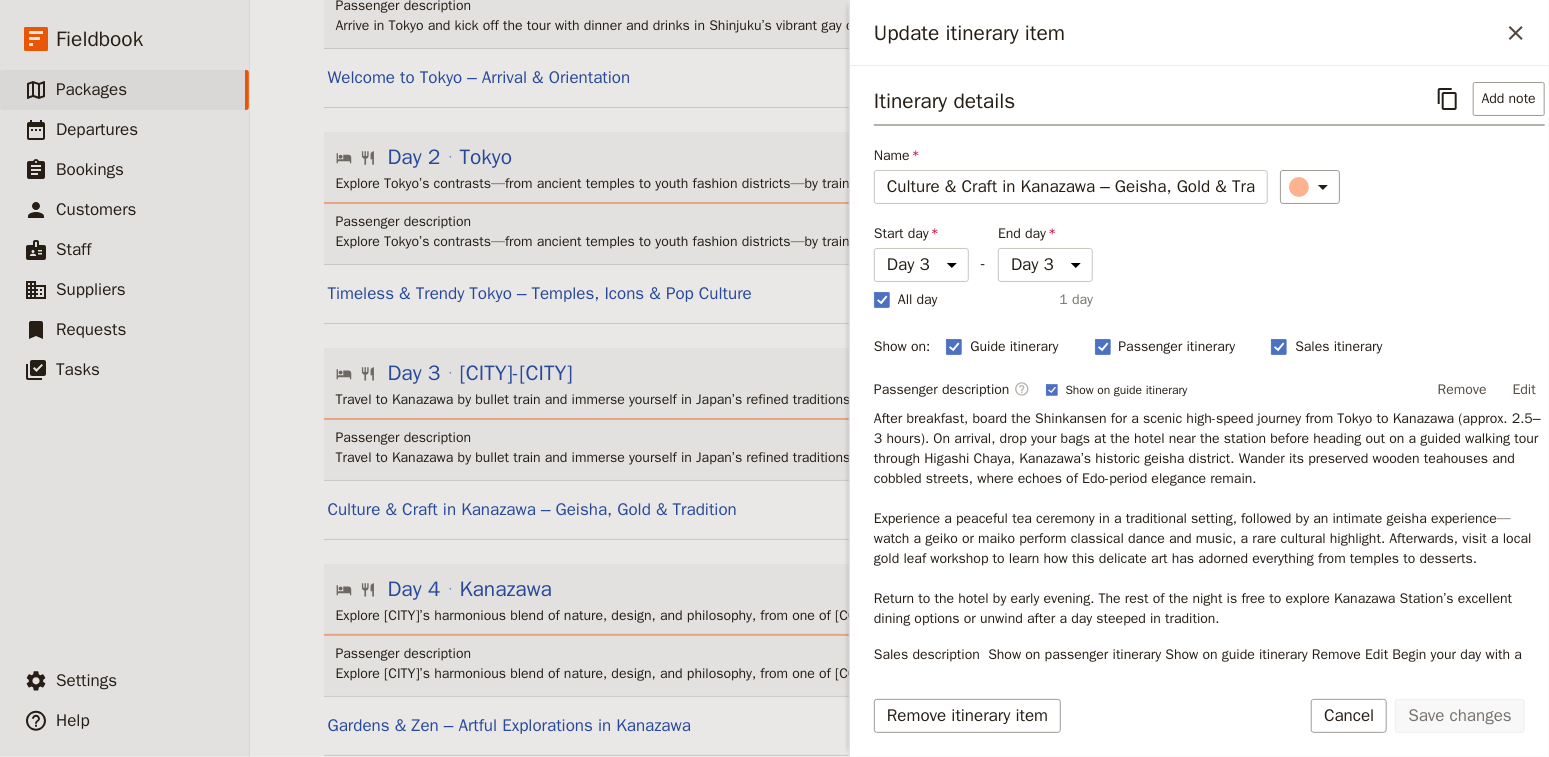 click on "Travel to Kanazawa by bullet train and immerse yourself in Japan’s refined traditions—from geisha performances to gold leaf art." at bounding box center (902, 458) 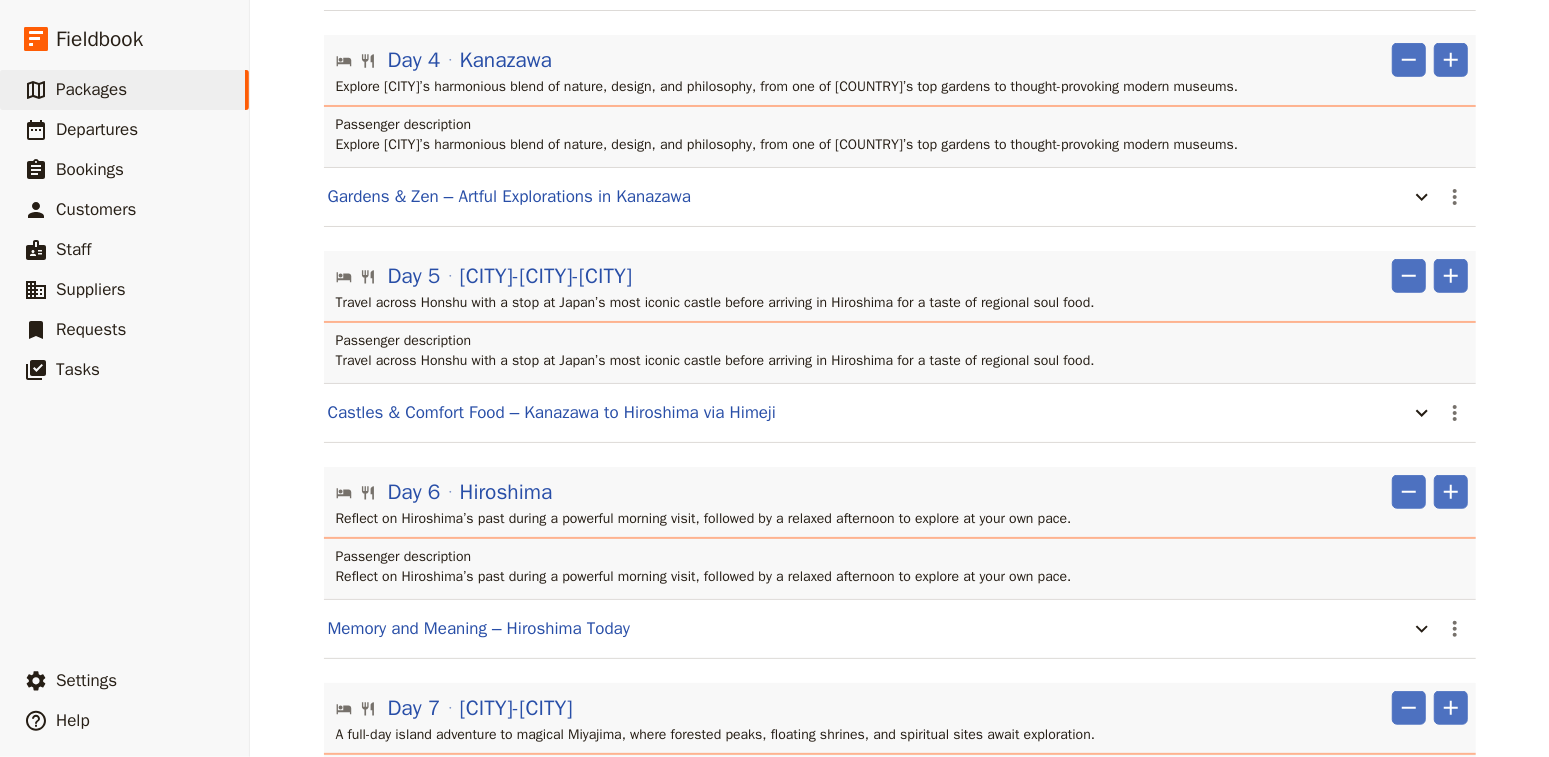 scroll, scrollTop: 933, scrollLeft: 0, axis: vertical 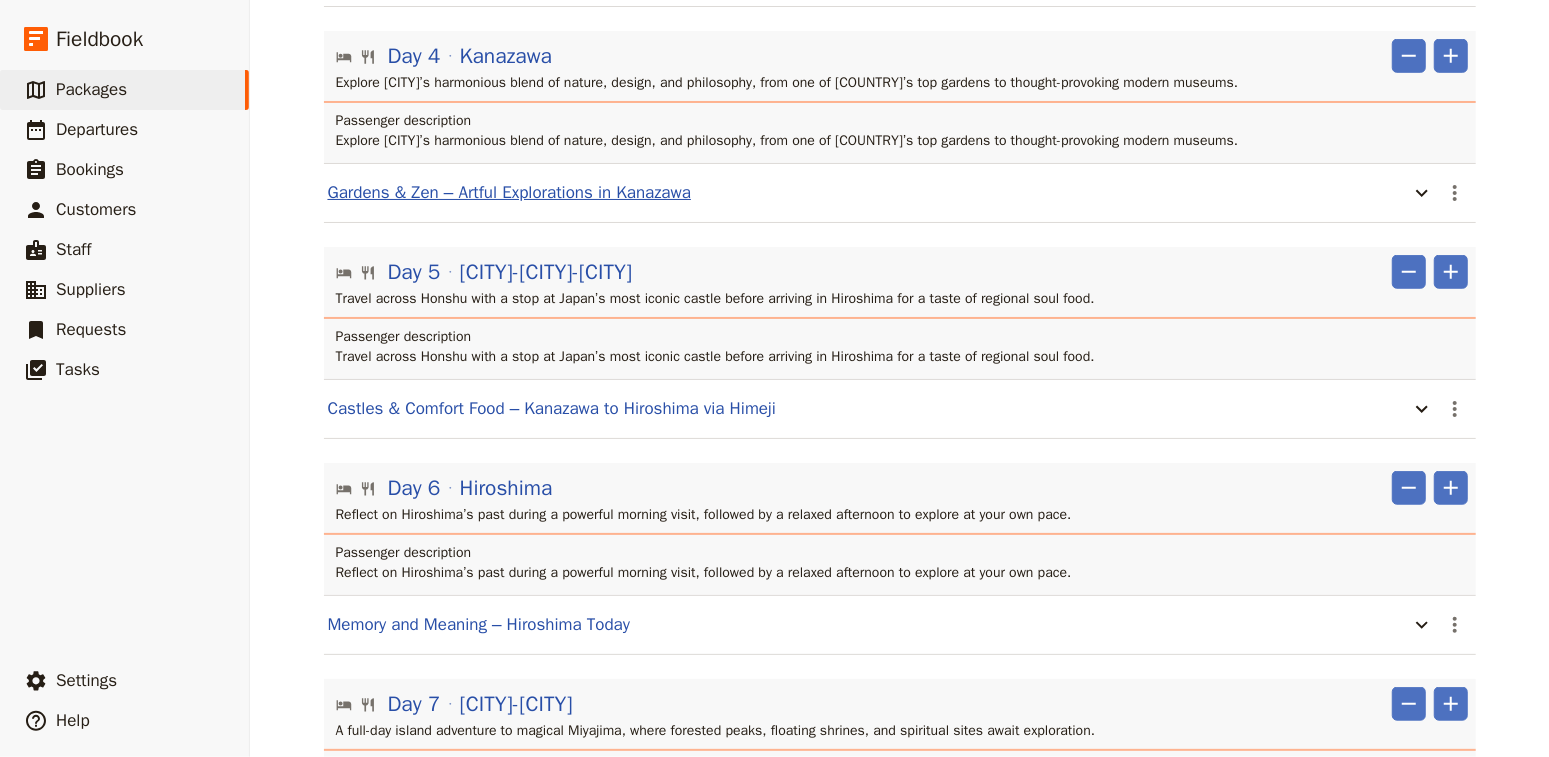 click on "Gardens & Zen – Artful Explorations in Kanazawa" at bounding box center (510, 193) 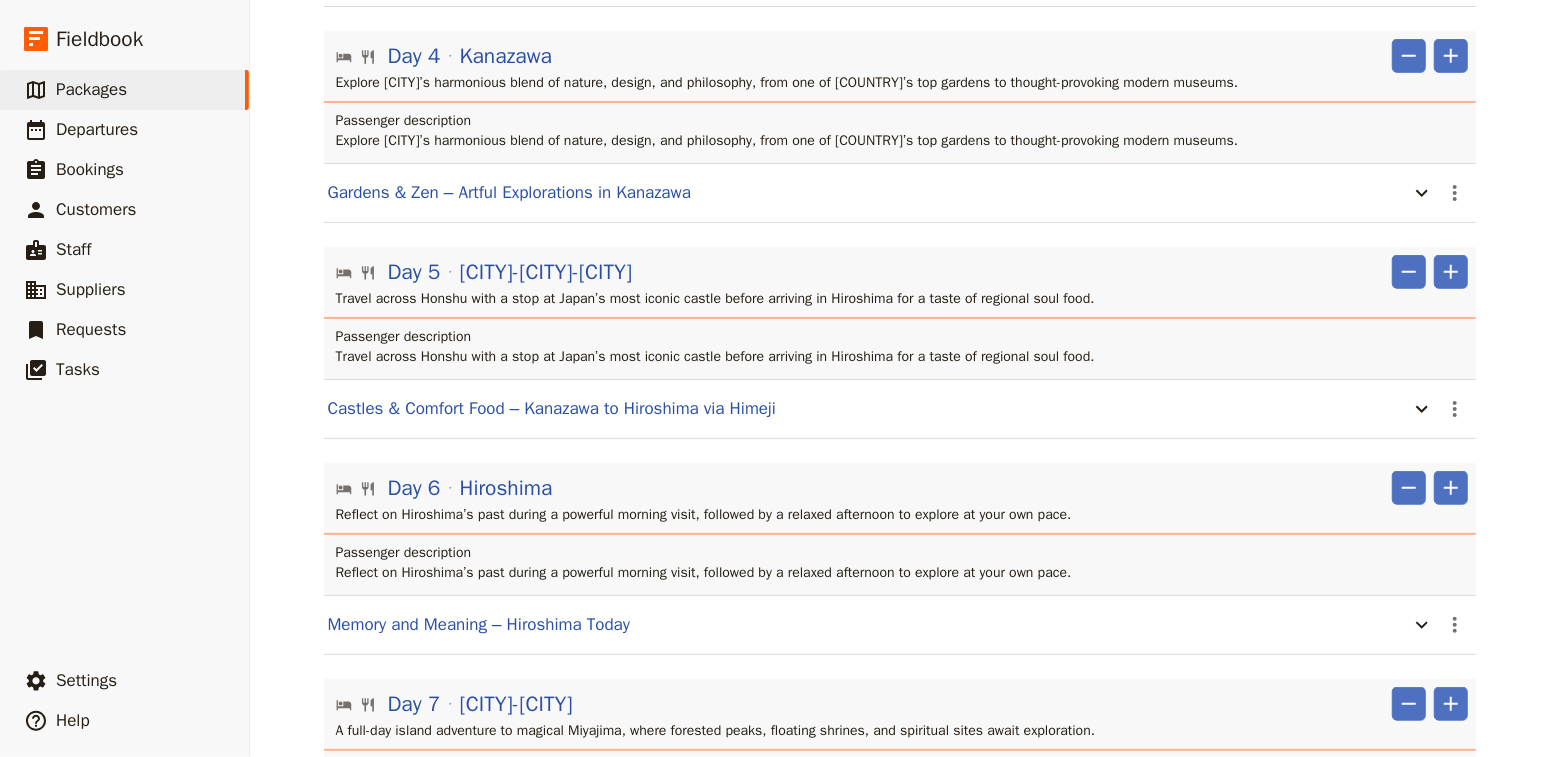 select on "4" 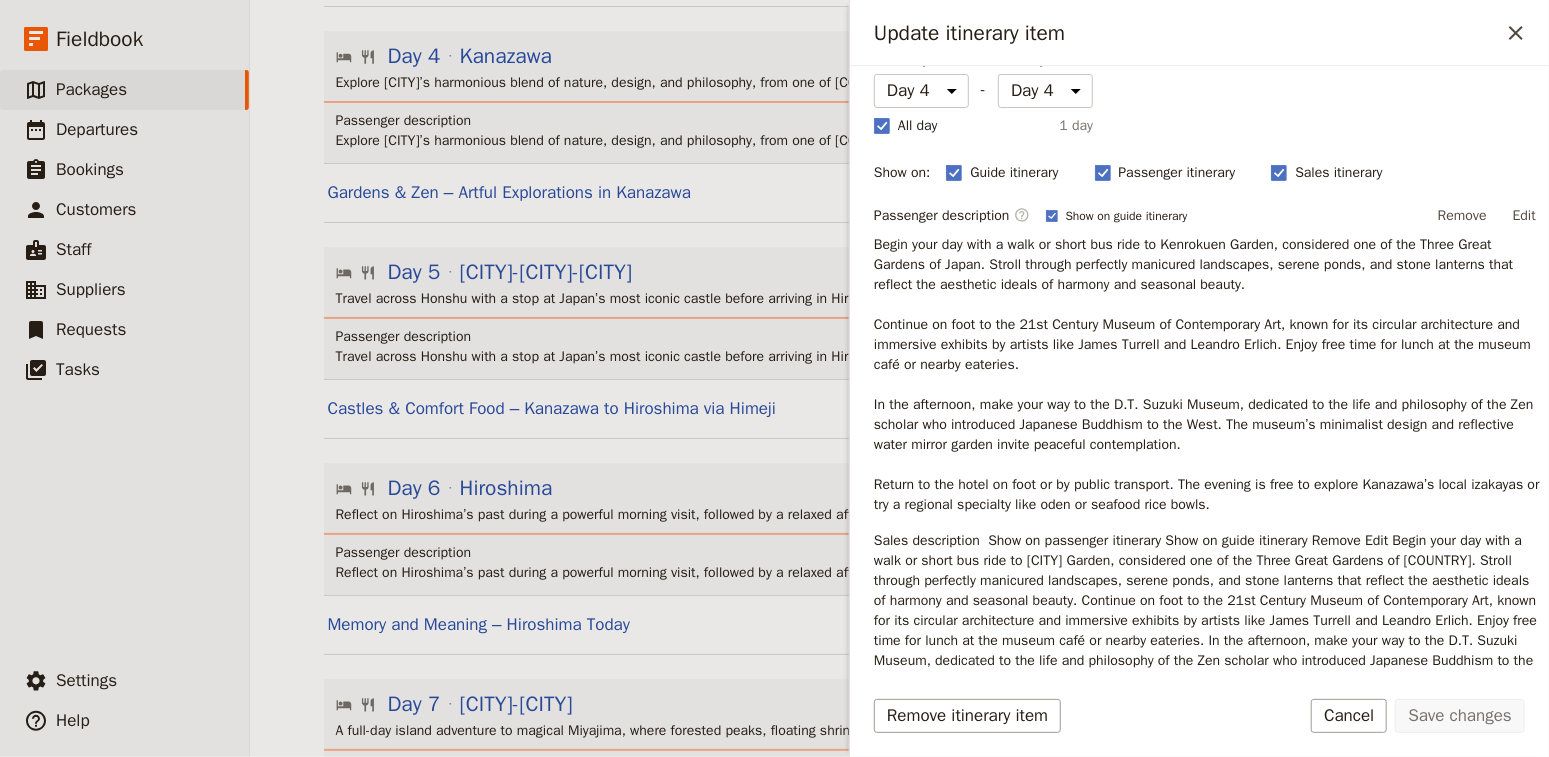 scroll, scrollTop: 168, scrollLeft: 0, axis: vertical 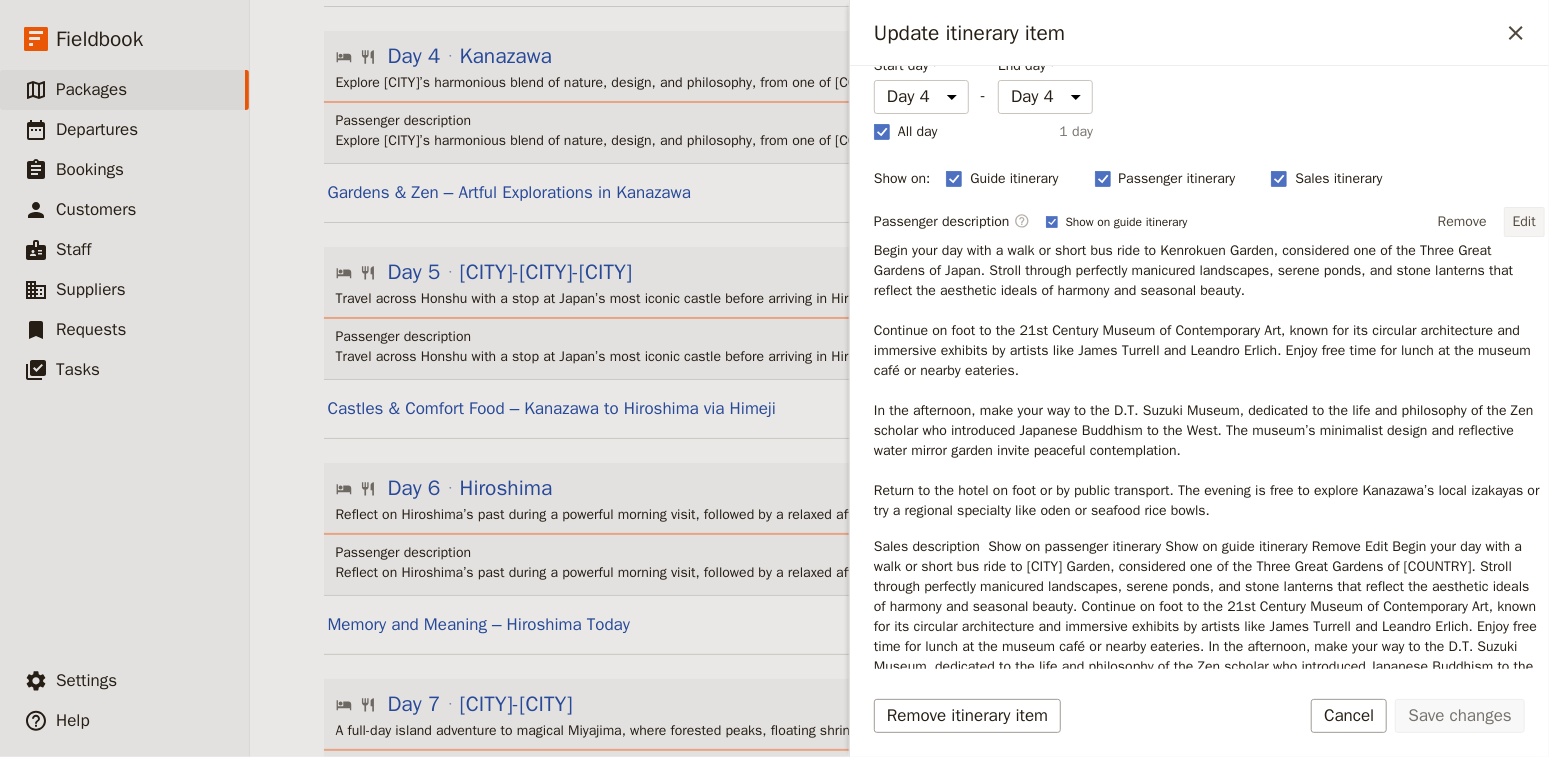 click on "Edit" at bounding box center (1524, 222) 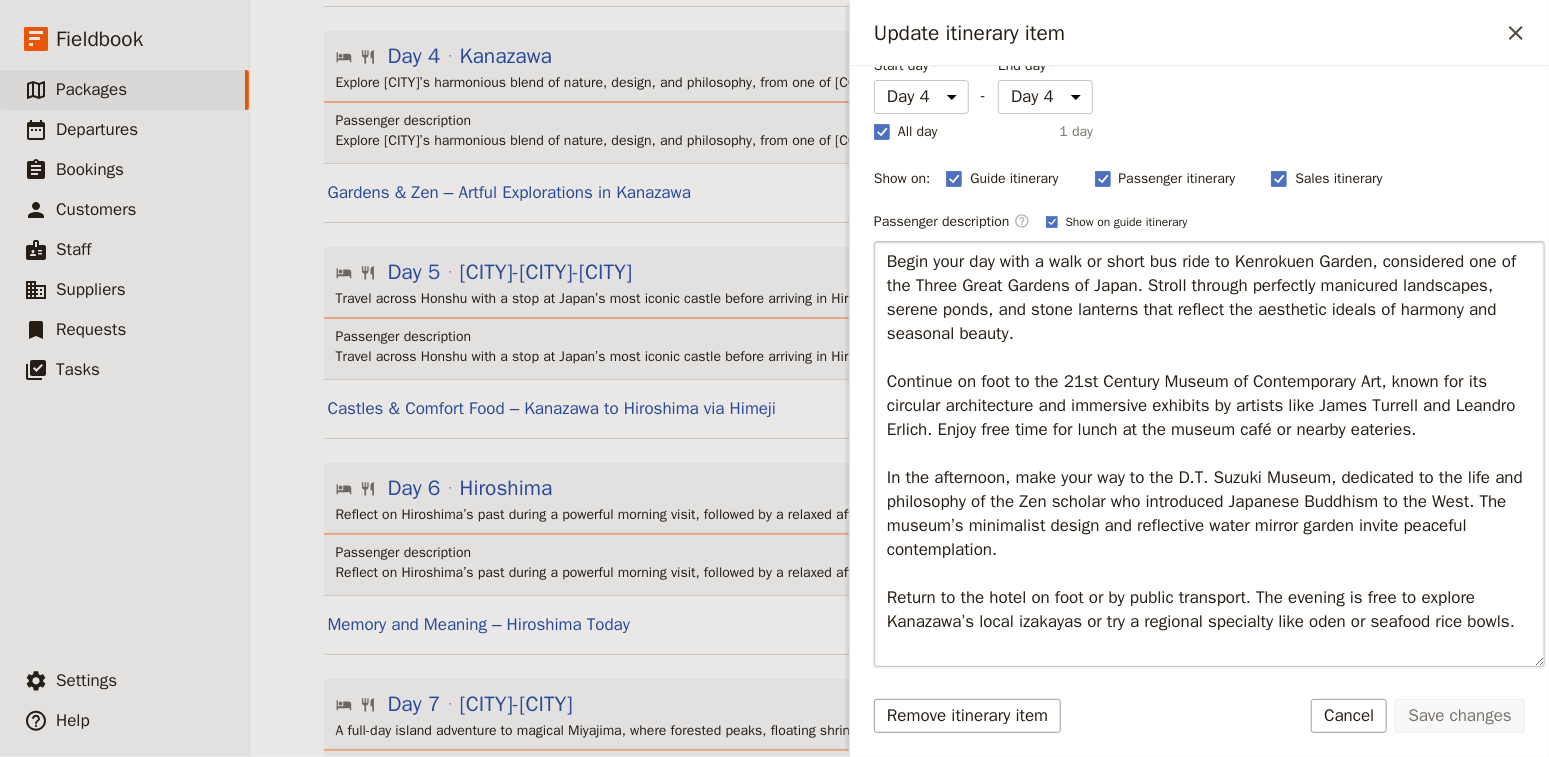 drag, startPoint x: 1056, startPoint y: 257, endPoint x: 1110, endPoint y: 259, distance: 54.037025 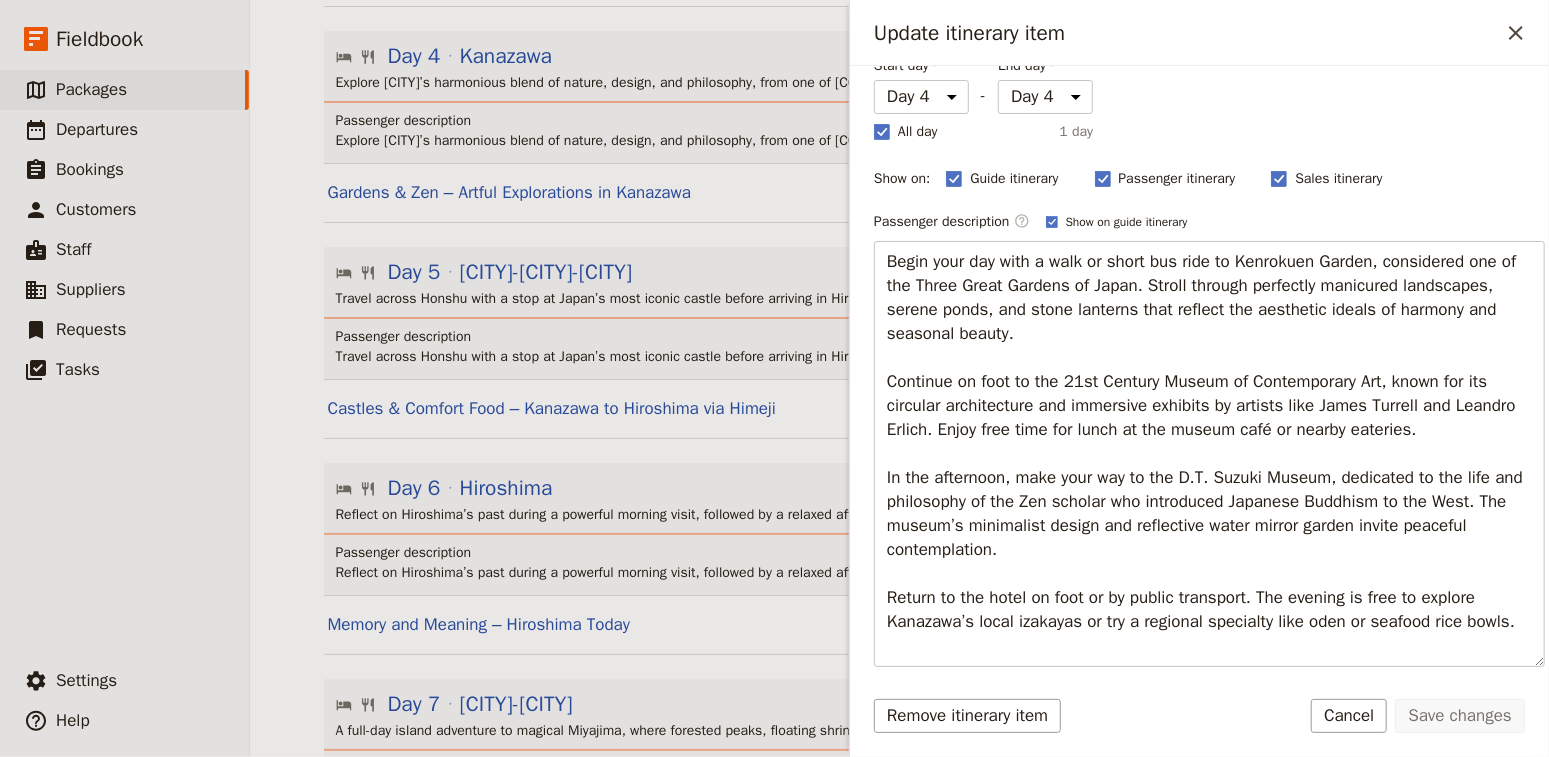 type on "Begin your day with a short bus ride to [CITY] Garden, considered one of the Three Great Gardens of [COUNTRY]. Stroll through perfectly manicured landscapes, serene ponds, and stone lanterns that reflect the aesthetic ideals of harmony and seasonal beauty.
Continue on foot to the 21st Century Museum of Contemporary Art, known for its circular architecture and immersive exhibits by artists like James Turrell and Leandro Erlich. Enjoy free time for lunch at the museum café or nearby eateries.
In the afternoon, make your way to the D.T. Suzuki Museum, dedicated to the life and philosophy of the Zen scholar who introduced Japanese Buddhism to the West. The museum’s minimalist design and reflective water mirror garden invite peaceful contemplation.
Return to the hotel on foot or by public transport. The evening is free to explore [CITY]’s local izakayas or try a regional specialty like oden or seafood rice bowls." 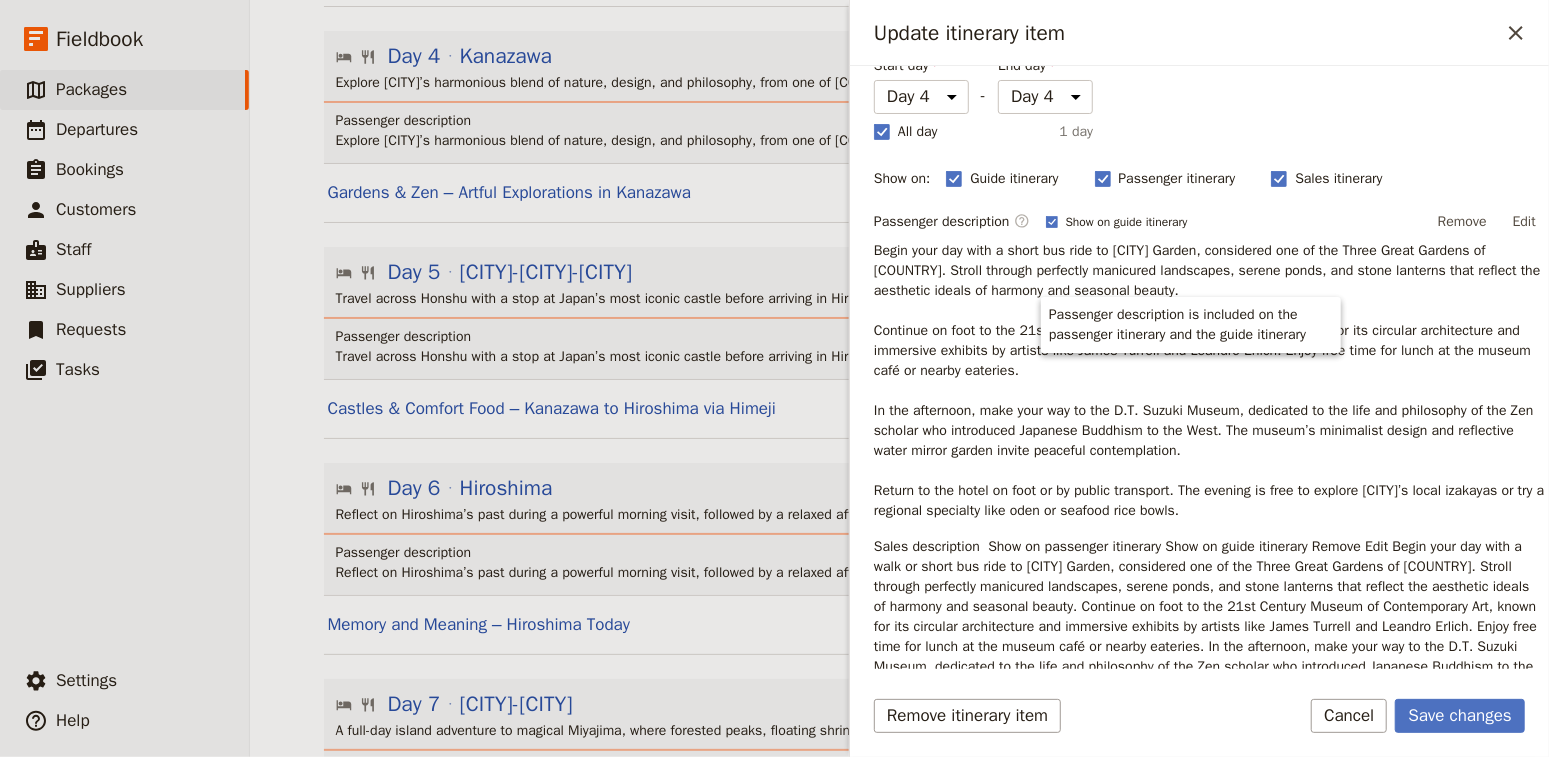 scroll, scrollTop: 933, scrollLeft: 0, axis: vertical 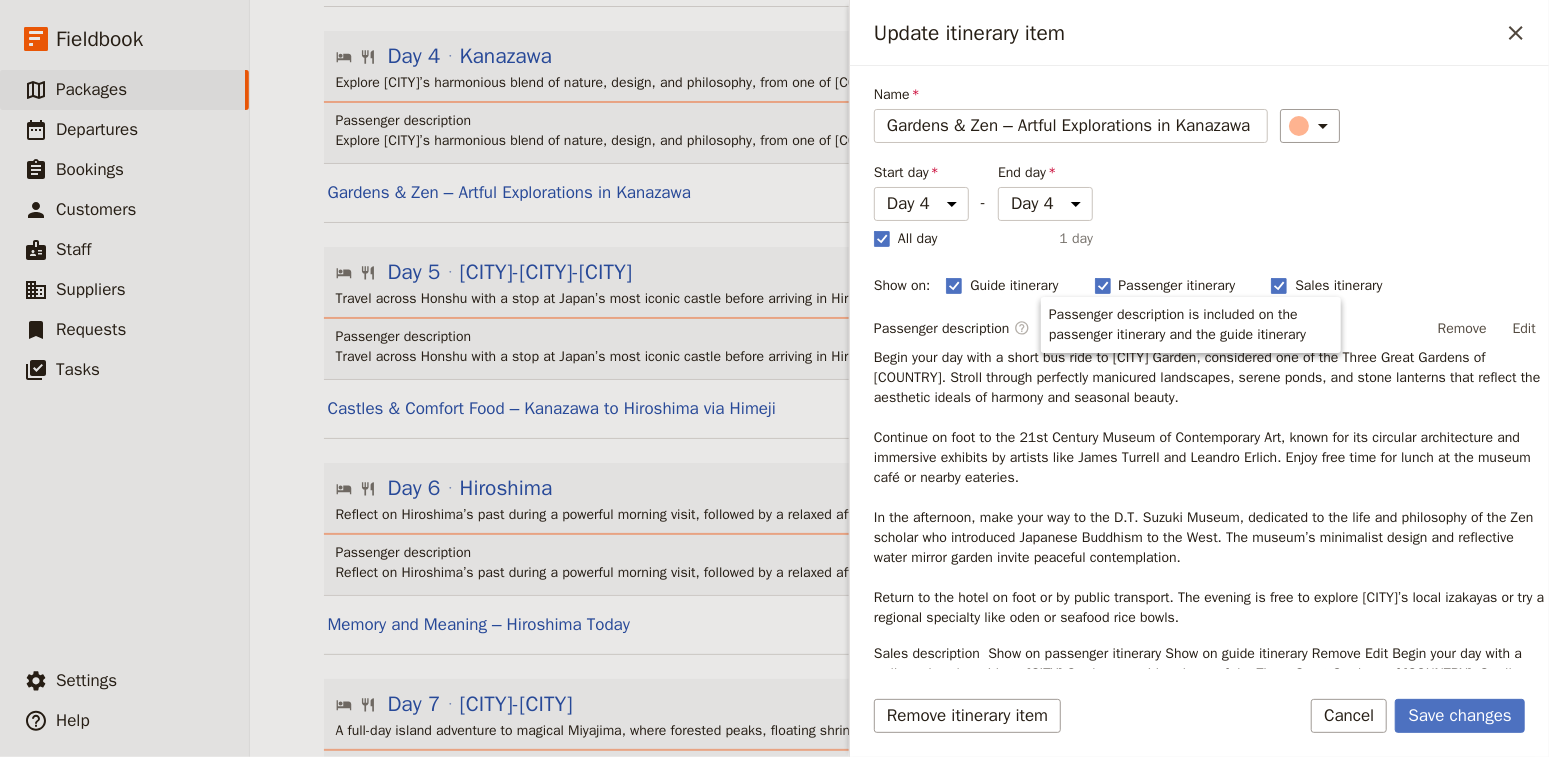 click on "Begin your day with a short bus ride to [CITY] Garden, considered one of the Three Great Gardens of [COUNTRY]. Stroll through perfectly manicured landscapes, serene ponds, and stone lanterns that reflect the aesthetic ideals of harmony and seasonal beauty.
Continue on foot to the 21st Century Museum of Contemporary Art, known for its circular architecture and immersive exhibits by artists like James Turrell and Leandro Erlich. Enjoy free time for lunch at the museum café or nearby eateries.
In the afternoon, make your way to the D.T. Suzuki Museum, dedicated to the life and philosophy of the Zen scholar who introduced Japanese Buddhism to the West. The museum’s minimalist design and reflective water mirror garden invite peaceful contemplation.
Return to the hotel on foot or by public transport. The evening is free to explore [CITY]’s local izakayas or try a regional specialty like oden or seafood rice bowls." at bounding box center (1209, 488) 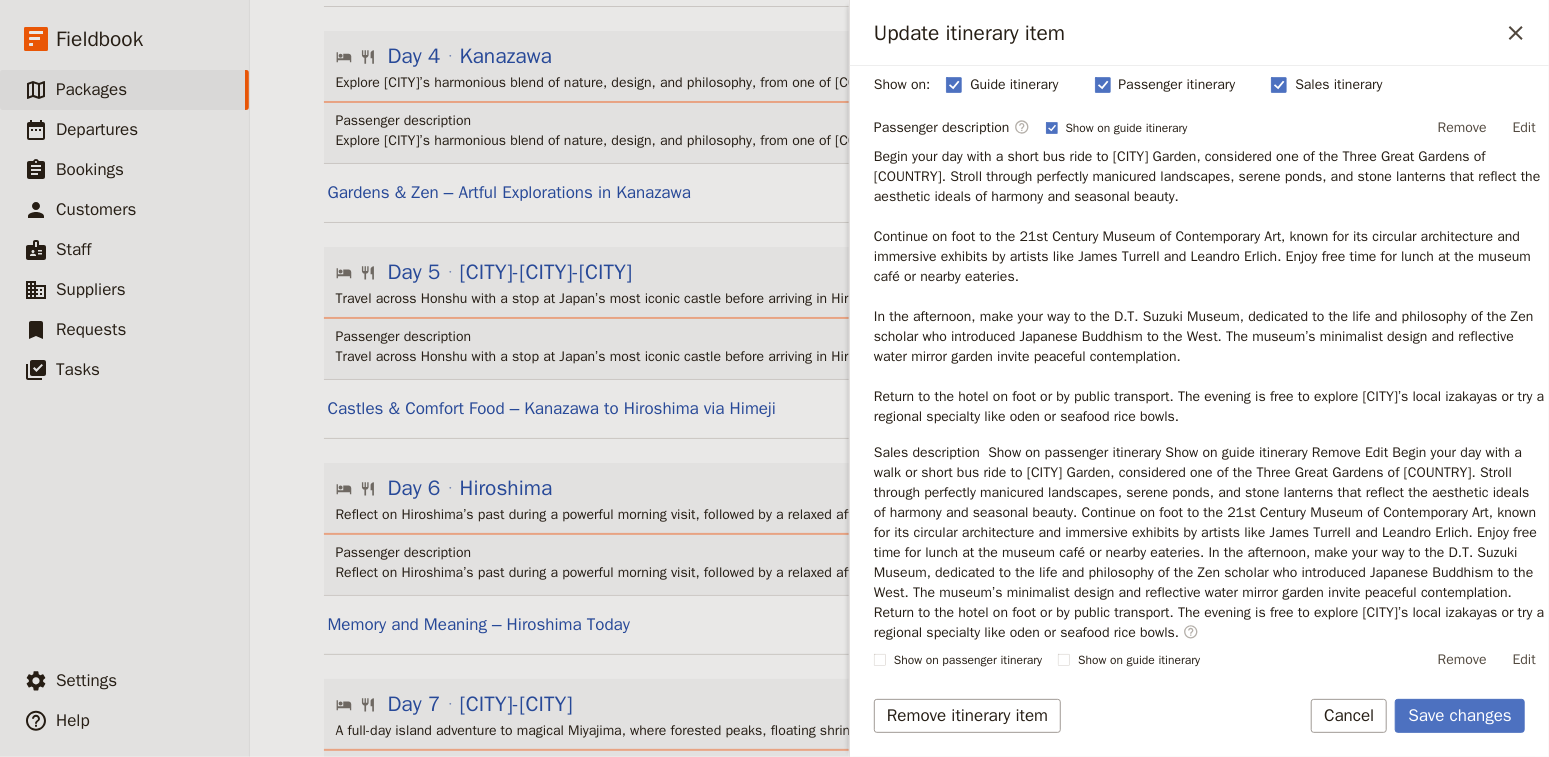 scroll, scrollTop: 34, scrollLeft: 0, axis: vertical 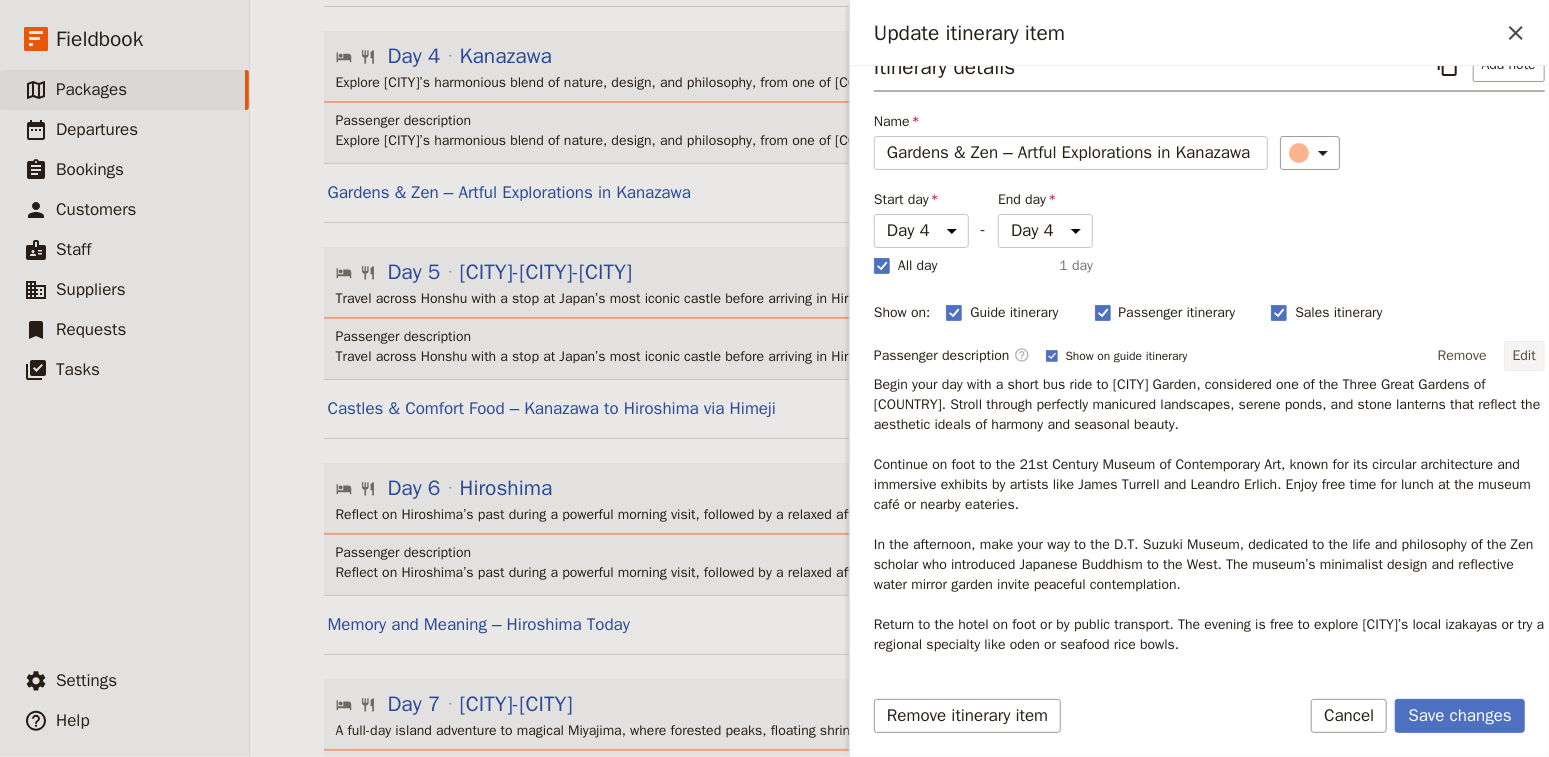 click on "Edit" at bounding box center [1524, 356] 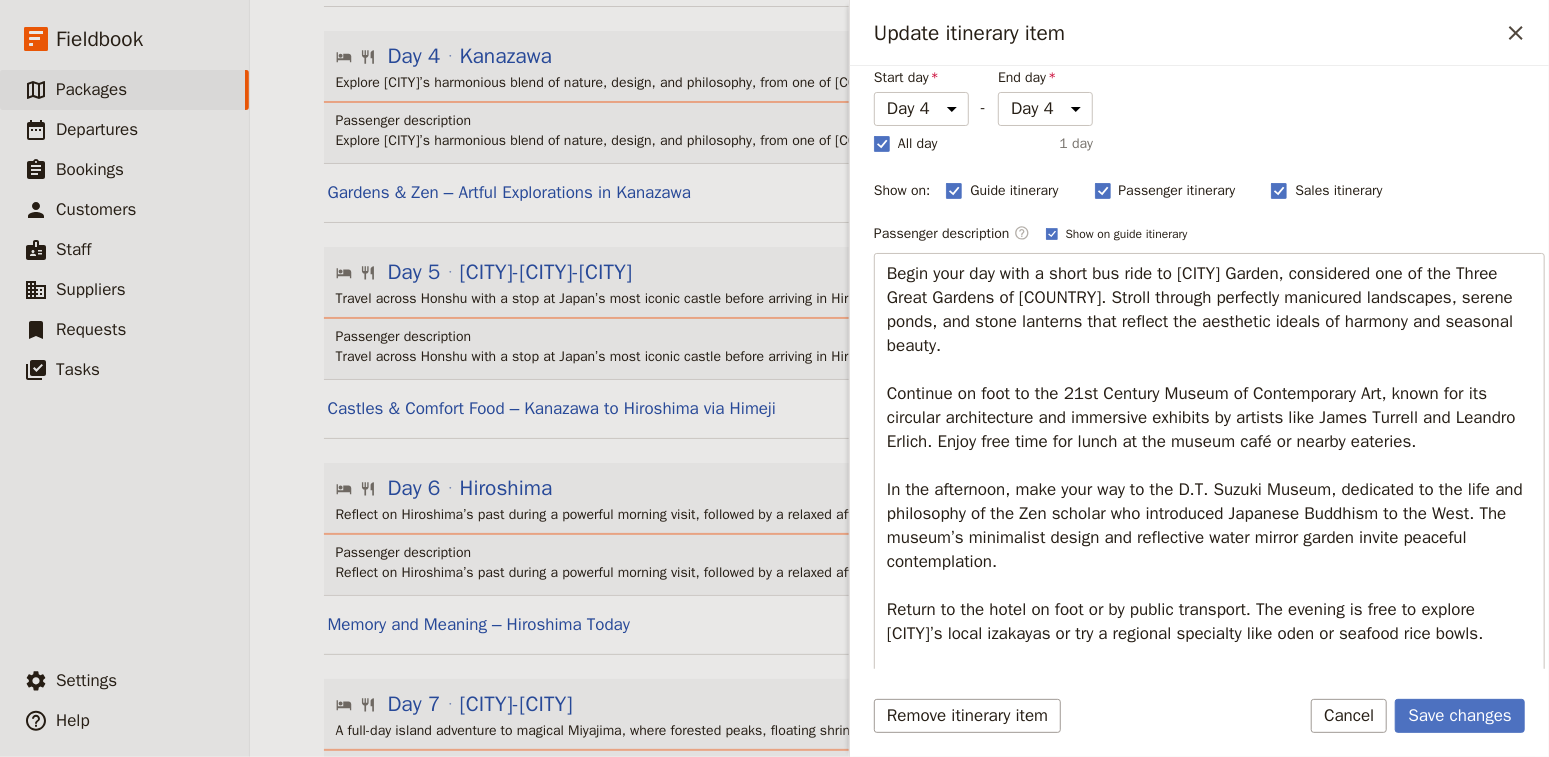 scroll, scrollTop: 301, scrollLeft: 0, axis: vertical 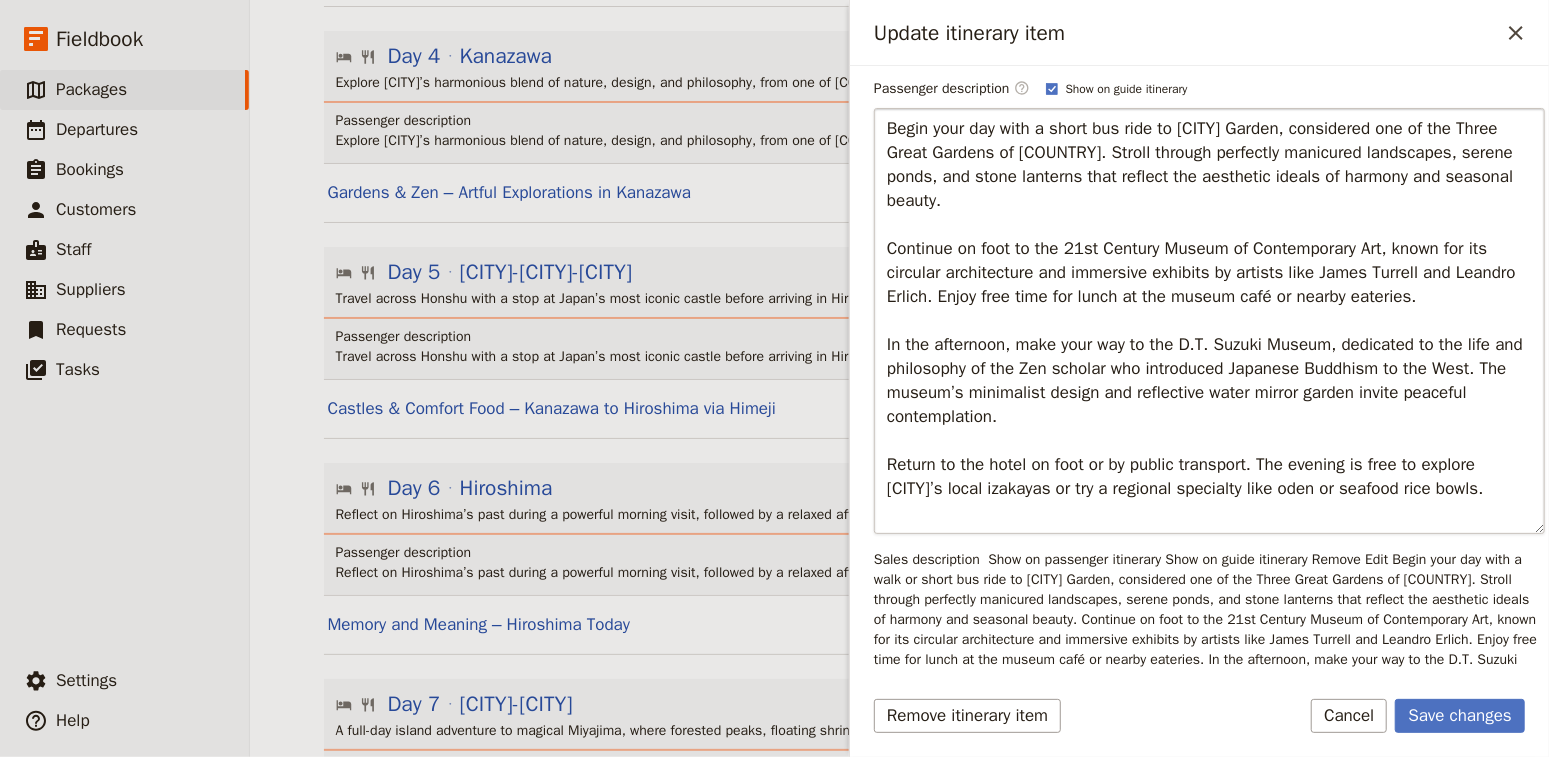 drag, startPoint x: 979, startPoint y: 520, endPoint x: 877, endPoint y: 124, distance: 408.9254 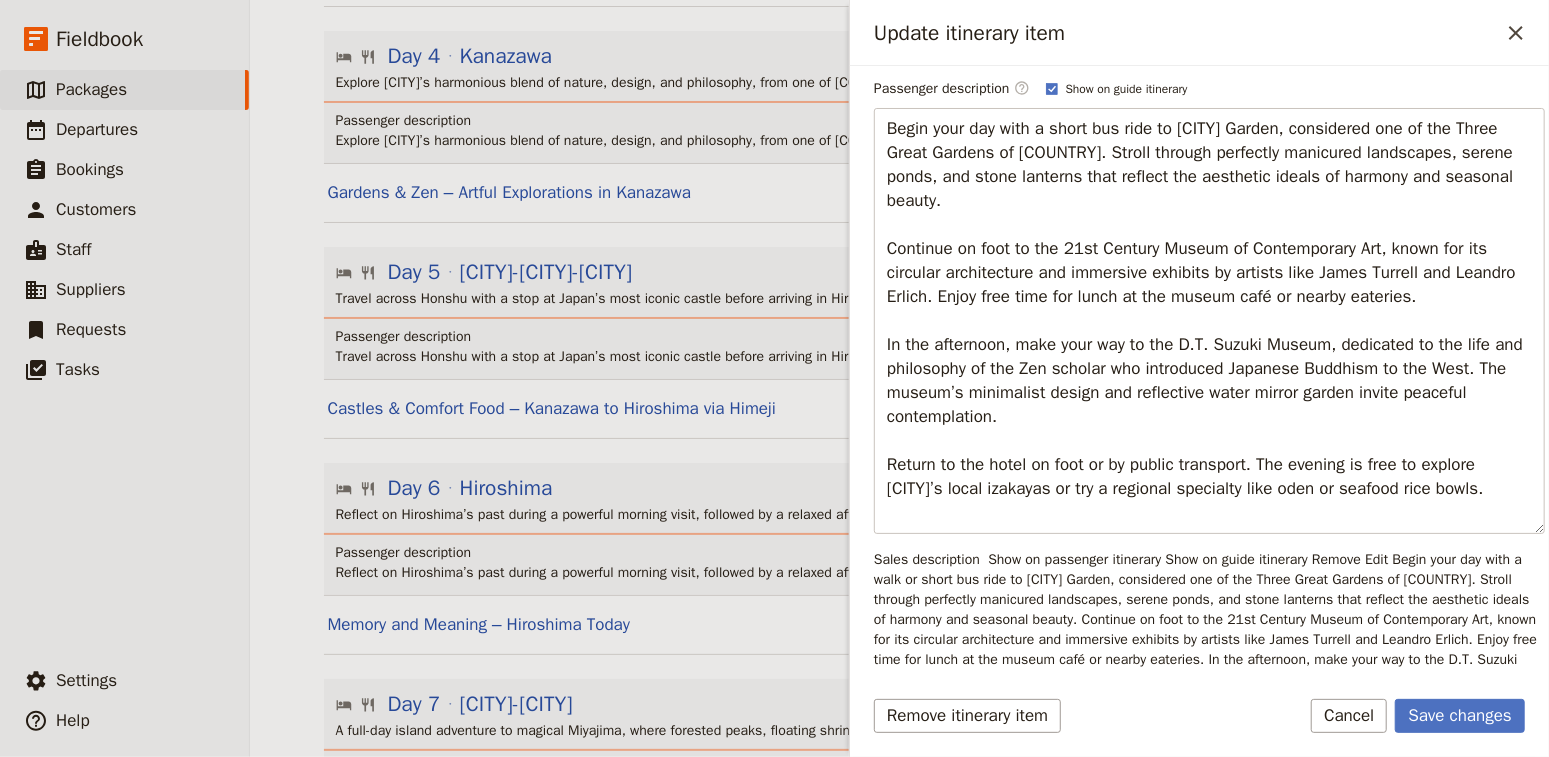 click on "Begin your day with a walk or short bus ride to [CITY] Garden, considered one of the Three Great Gardens of [COUNTRY]. Stroll through perfectly manicured landscapes, serene ponds, and stone lanterns that reflect the aesthetic ideals of harmony and seasonal beauty.
Continue on foot to the 21st Century Museum of Contemporary Art, known for its circular architecture and immersive exhibits by artists like James Turrell and Leandro Erlich. Enjoy free time for lunch at the museum café or nearby eateries.
In the afternoon, make your way to the D.T. Suzuki Museum, dedicated to the life and philosophy of the Zen scholar who introduced Japanese Buddhism to the West. The museum’s minimalist design and reflective water mirror garden invite peaceful contemplation.
Return to the hotel on foot or by public transport. The evening is free to explore [CITY]’s local izakayas or try a regional specialty like oden or seafood rice bowls." at bounding box center [1209, 808] 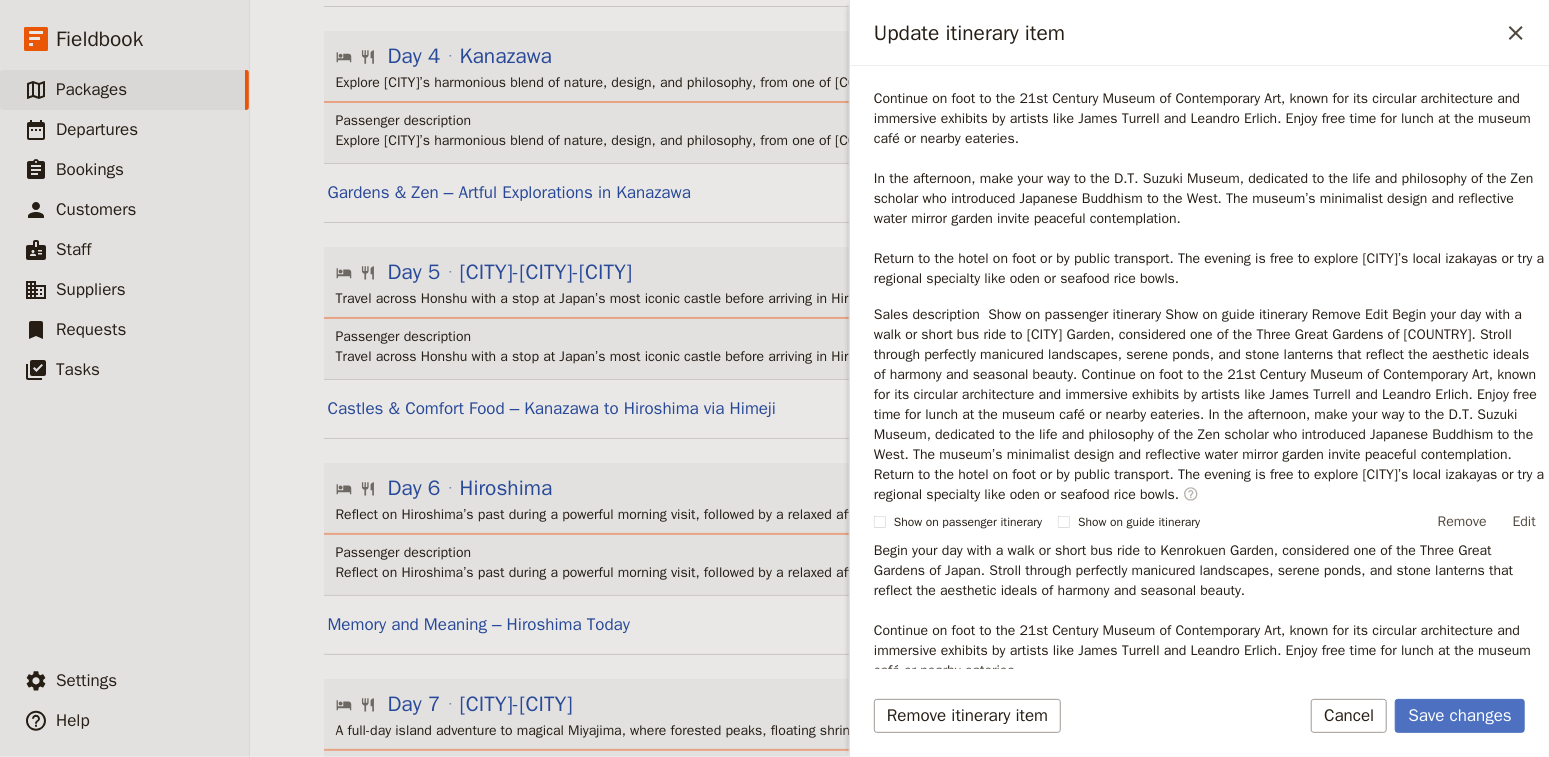 scroll, scrollTop: 434, scrollLeft: 0, axis: vertical 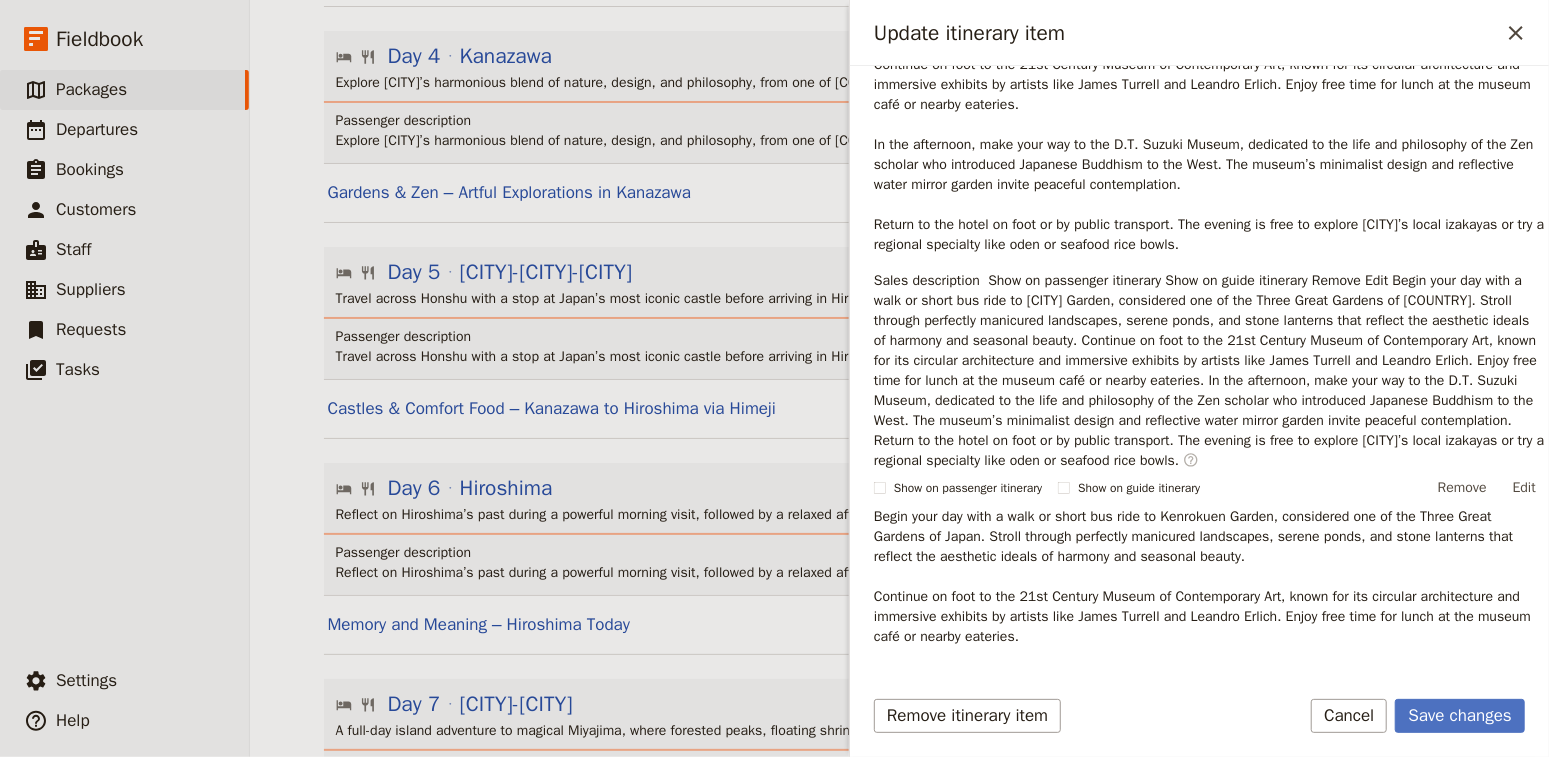 click on "Begin your day with a walk or short bus ride to Kenrokuen Garden, considered one of the Three Great Gardens of Japan. Stroll through perfectly manicured landscapes, serene ponds, and stone lanterns that reflect the aesthetic ideals of harmony and seasonal beauty.
Continue on foot to the 21st Century Museum of Contemporary Art, known for its circular architecture and immersive exhibits by artists like James Turrell and Leandro Erlich. Enjoy free time for lunch at the museum café or nearby eateries.
In the afternoon, make your way to the D.T. Suzuki Museum, dedicated to the life and philosophy of the Zen scholar who introduced Japanese Buddhism to the West. The museum’s minimalist design and reflective water mirror garden invite peaceful contemplation.
Return to the hotel on foot or by public transport. The evening is free to explore Kanazawa’s local izakayas or try a regional specialty like oden or seafood rice bowls." at bounding box center [1209, 647] 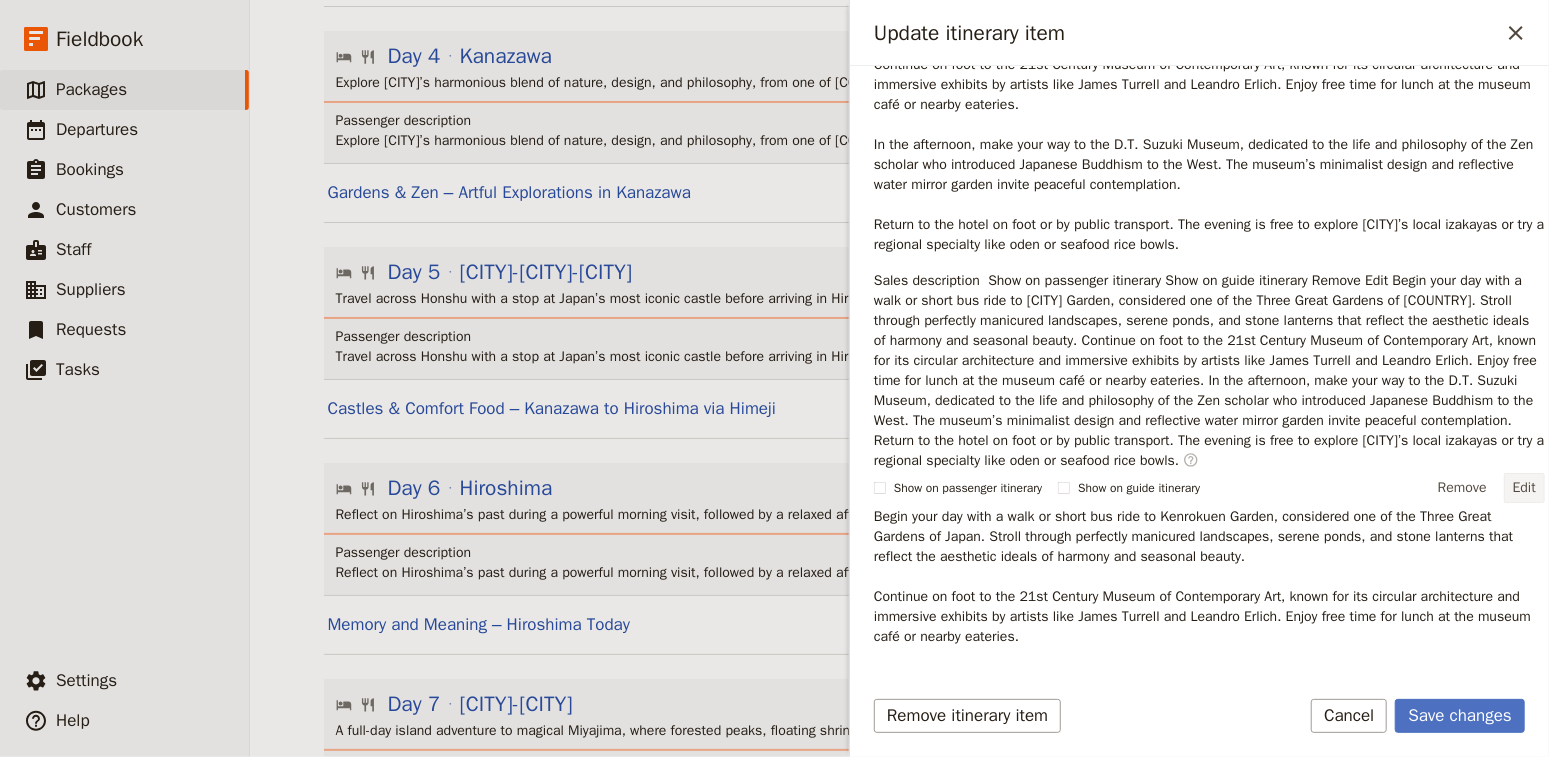 click on "Edit" at bounding box center [1524, 488] 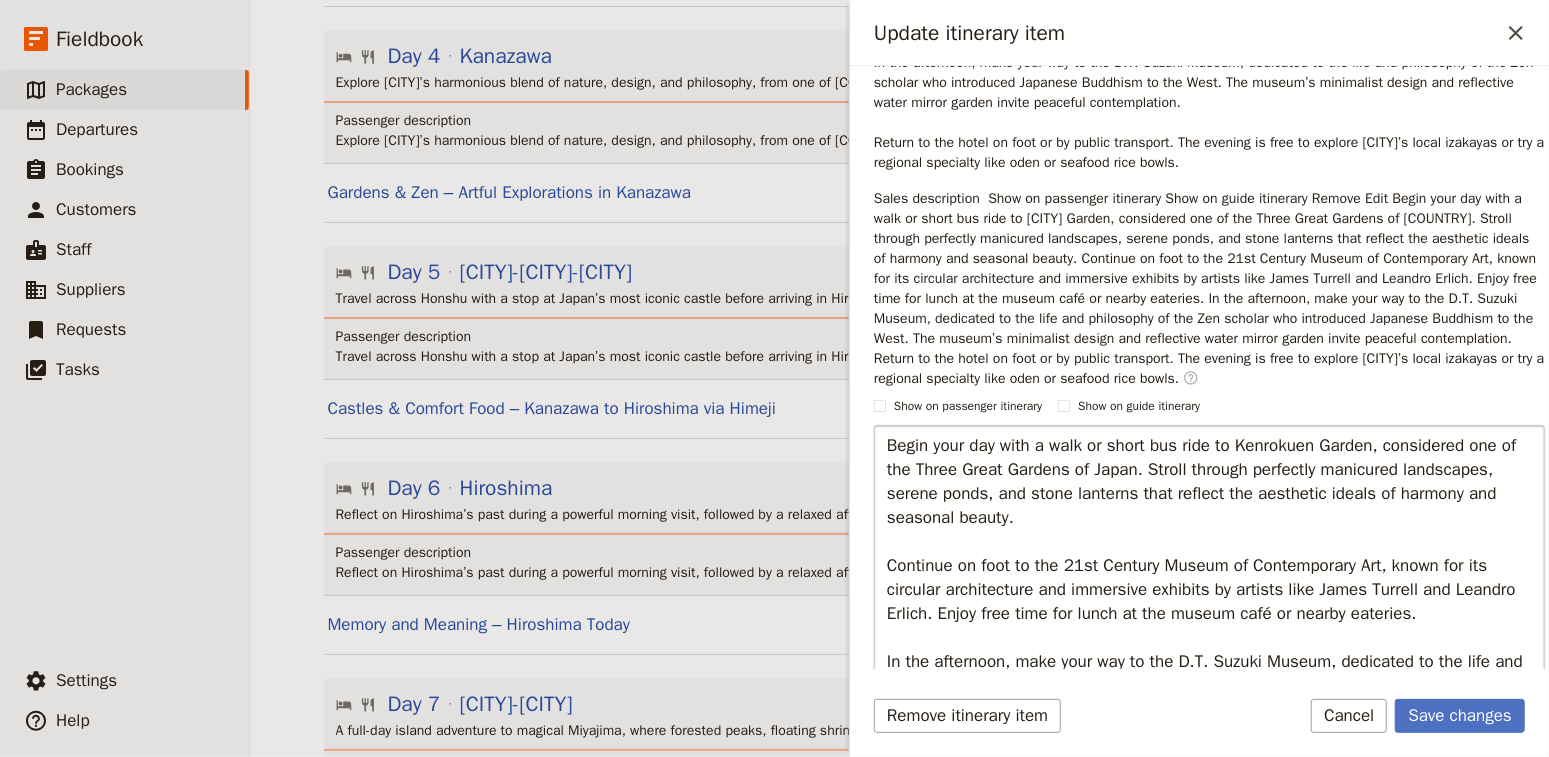 scroll, scrollTop: 580, scrollLeft: 0, axis: vertical 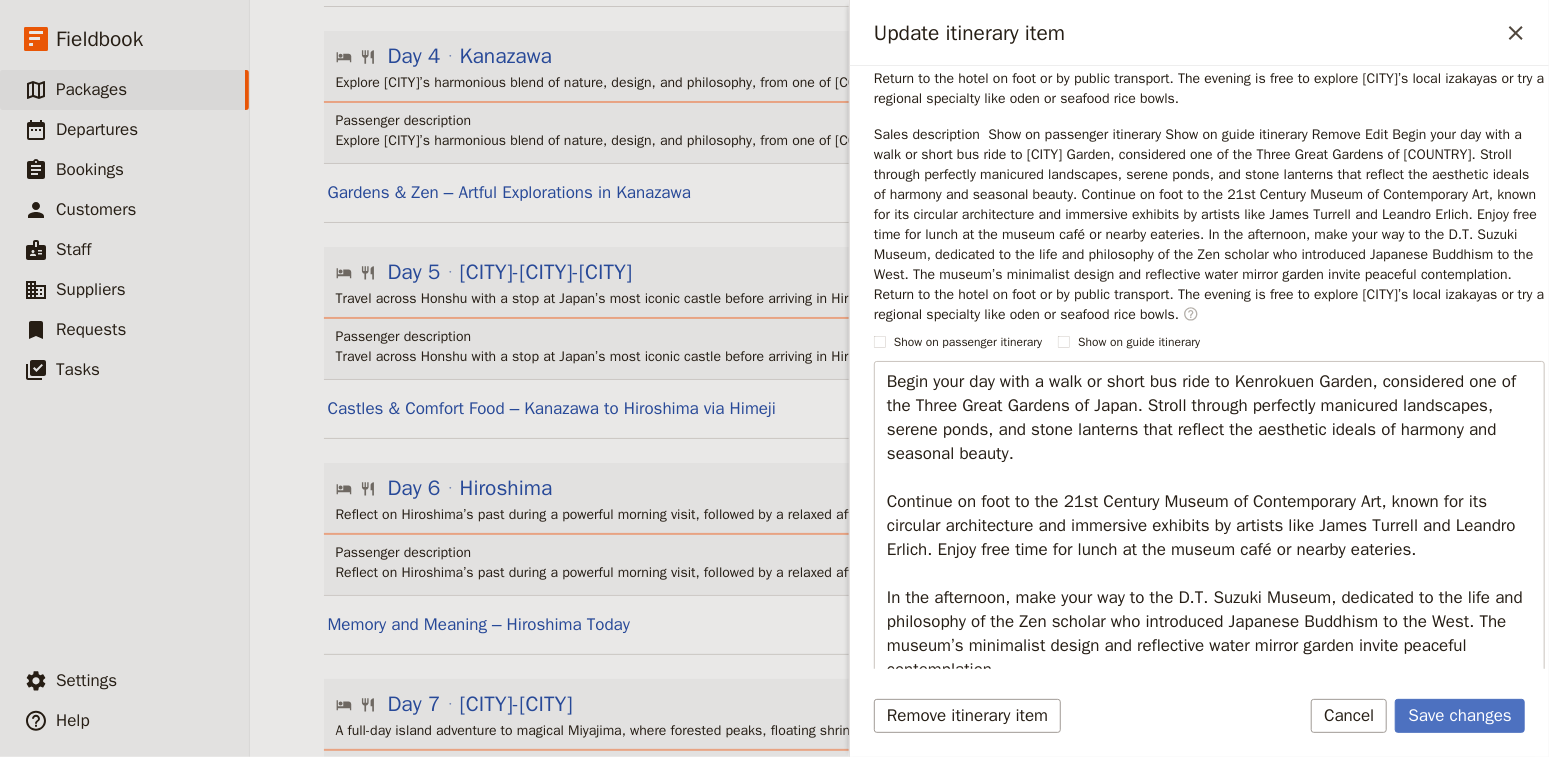 drag, startPoint x: 993, startPoint y: 564, endPoint x: 848, endPoint y: 174, distance: 416.08292 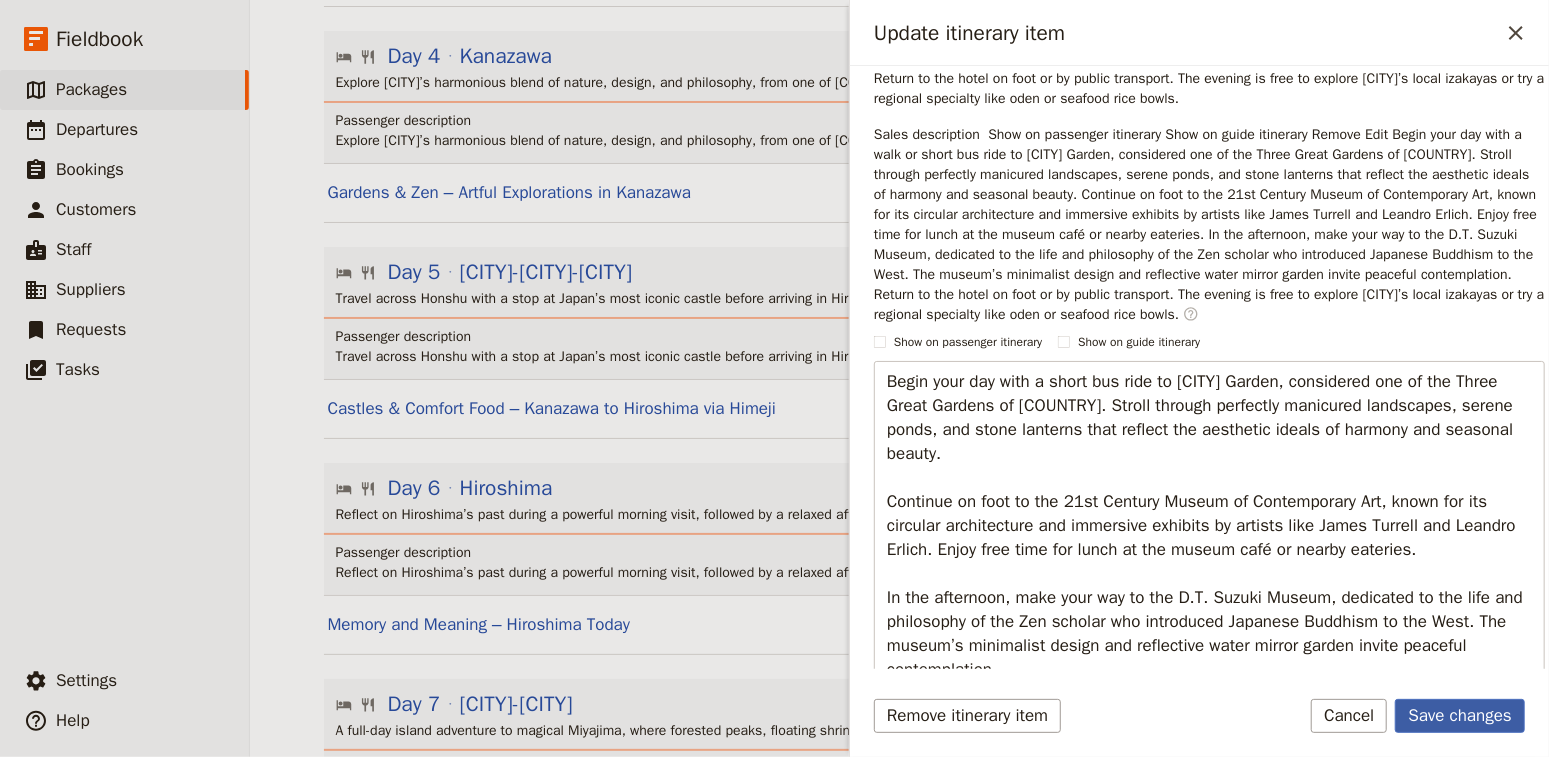 click on "Save changes" at bounding box center (1460, 716) 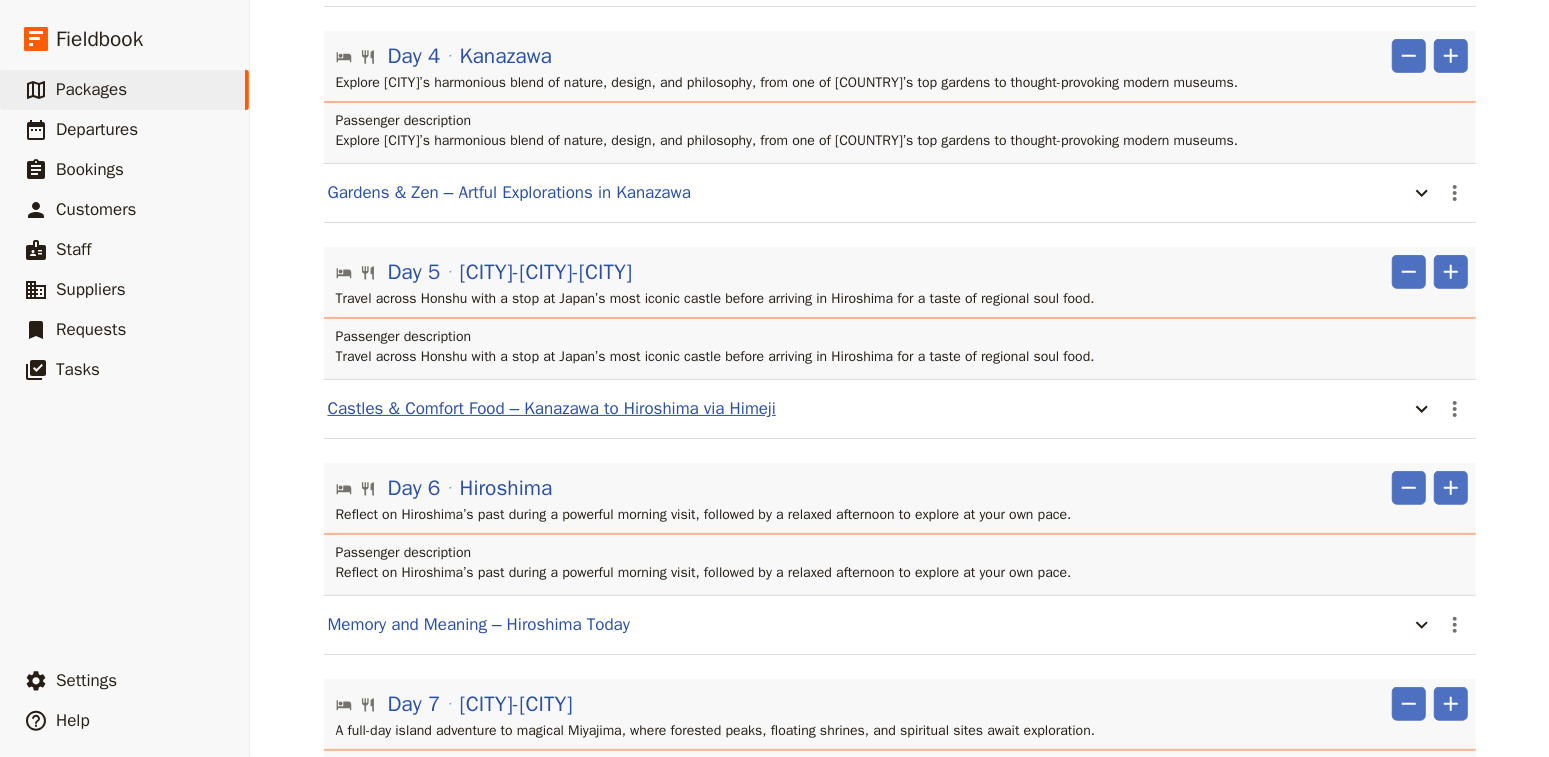 click on "Castles & Comfort Food – Kanazawa to Hiroshima via Himeji" at bounding box center [552, 409] 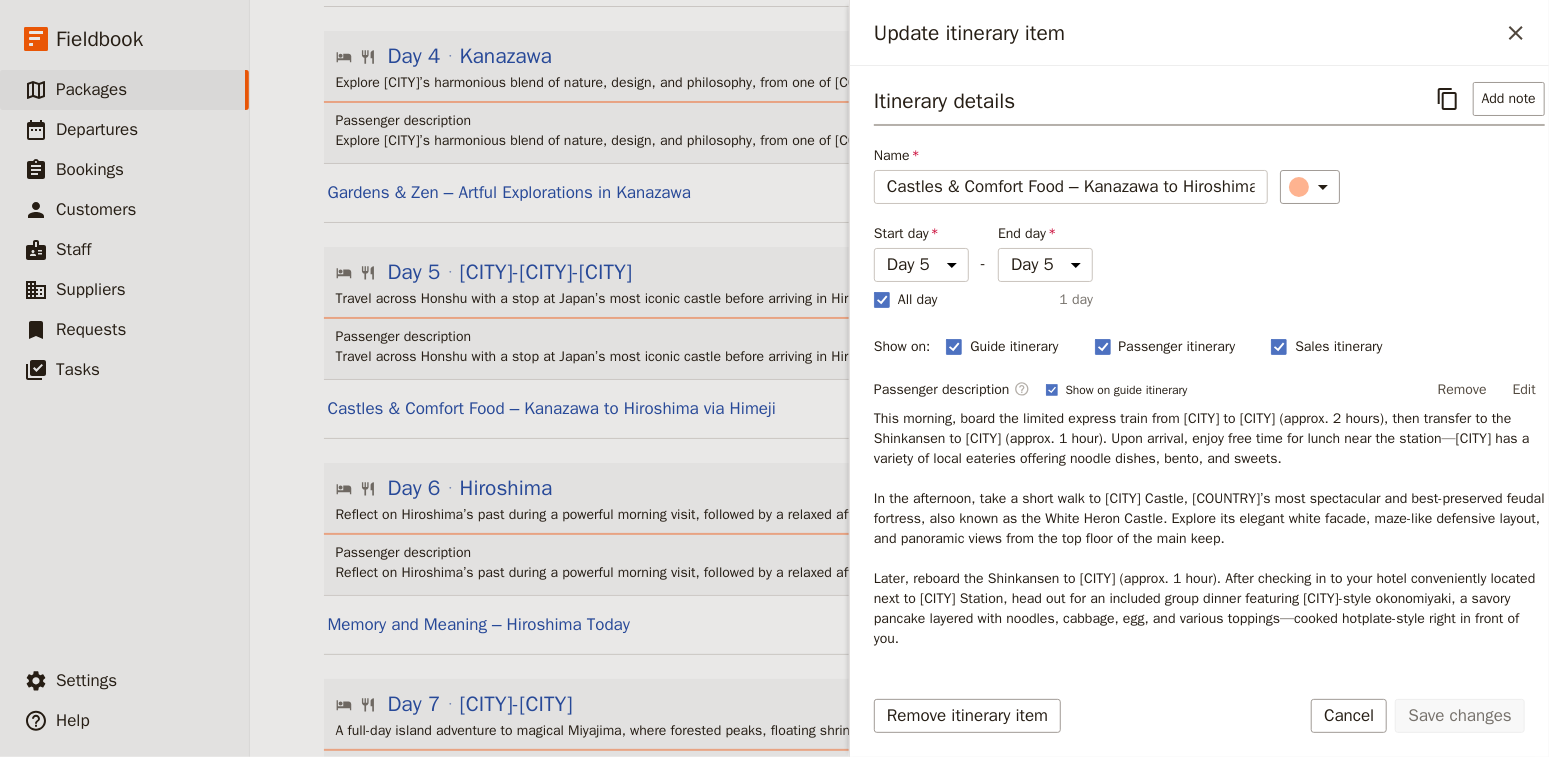 click on "Itinerary view ​ ​ Office Guide Passenger Sales Expand all ​ Share Day 1 Arrive [CITY] ​ ​ Arrive in [CITY] and kick off the tour with dinner and drinks in [NEIGHBORHOOD]’s vibrant gay district. Passenger description Arrive in [CITY] and kick off the tour with dinner and drinks in [NEIGHBORHOOD]’s vibrant gay district. Welcome to [CITY] – Arrival ​ ​ Day 2 [CITY] ​ ​ Explore [CITY]’s contrasts—from ancient temples to youth fashion districts—by train and on foot. Passenger description Explore [CITY]’s contrasts—from ancient temples to youth fashion districts—by train and on foot. Timeless ​ ​ Day 3 [CITY]-[CITY] ​ ​ Travel to [CITY] by bullet train and immerse yourself in [COUNTRY]’s refined traditions—from geisha performances to gold leaf art. Passenger description Travel to [CITY] by bullet train and immerse yourself in [COUNTRY]’s refined traditions—from geisha performances to gold leaf art. ​ Day 4 [CITY] ​ ​ ​" at bounding box center [900, 617] 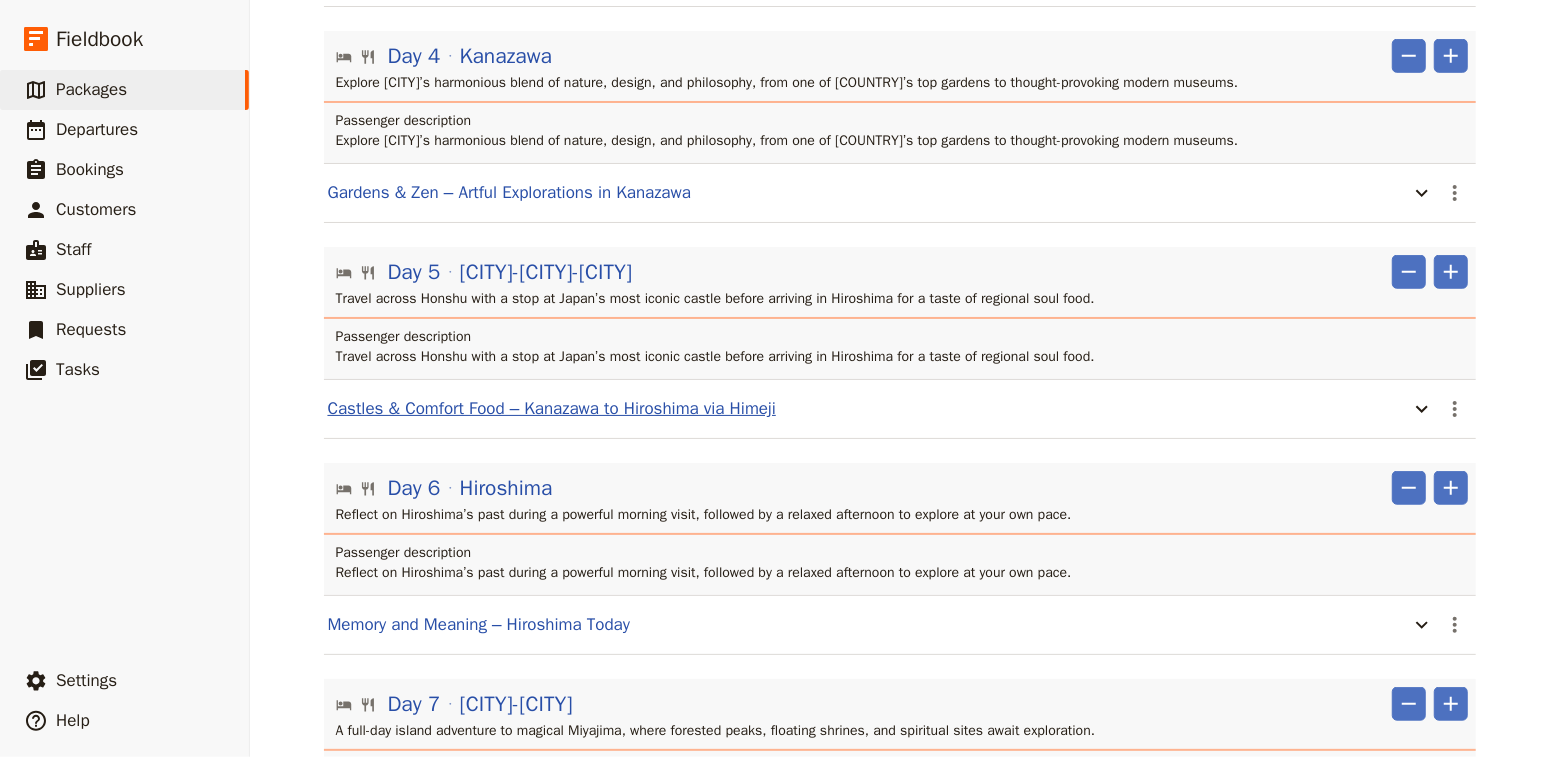 click on "Castles & Comfort Food – Kanazawa to Hiroshima via Himeji" at bounding box center (552, 409) 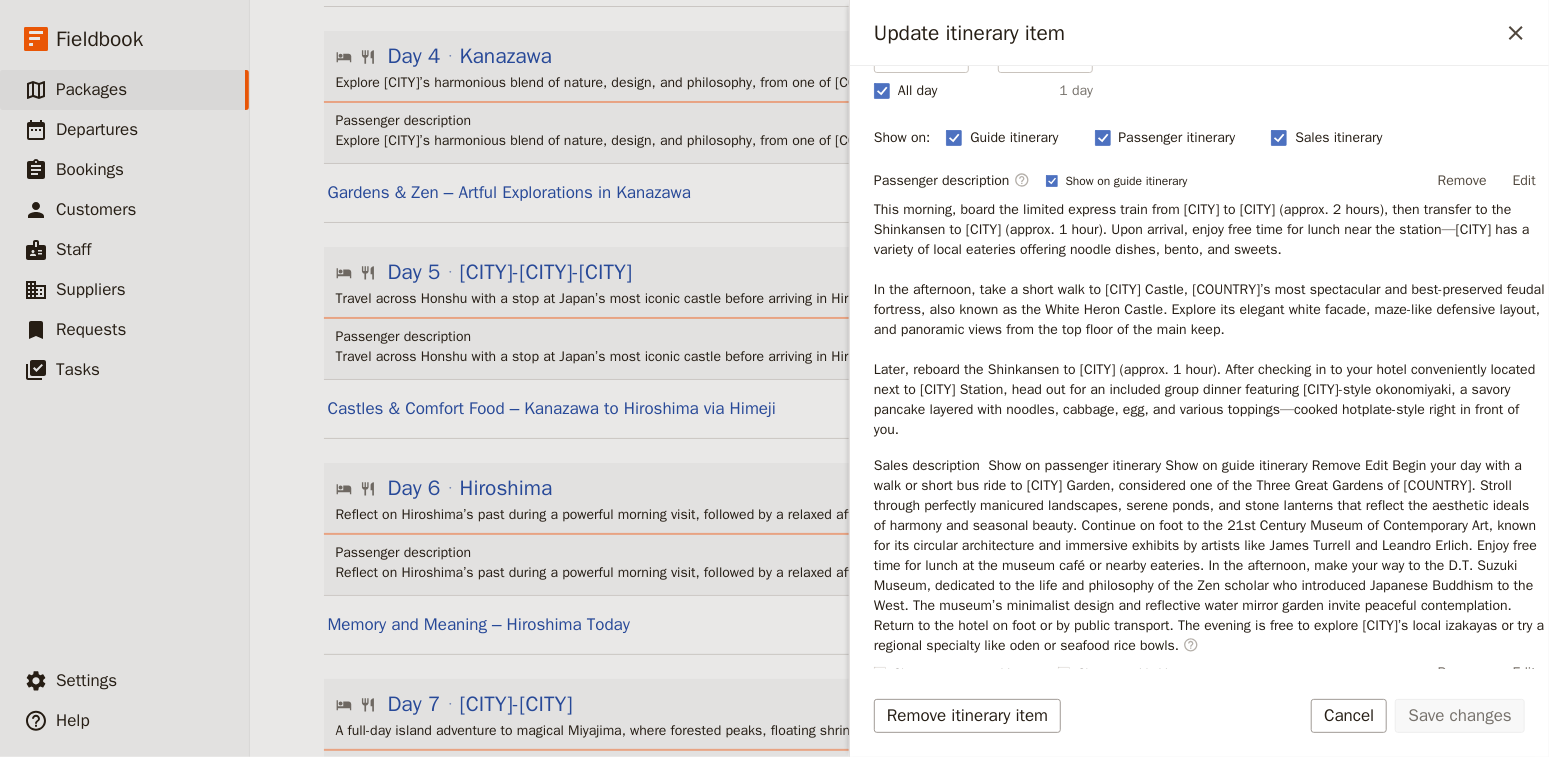 scroll, scrollTop: 266, scrollLeft: 0, axis: vertical 